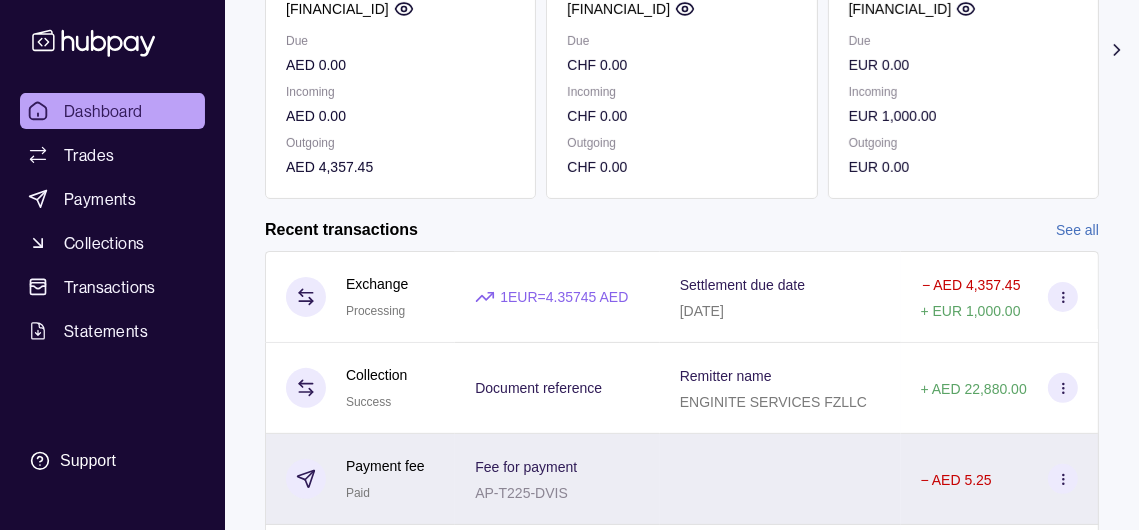 scroll, scrollTop: 200, scrollLeft: 0, axis: vertical 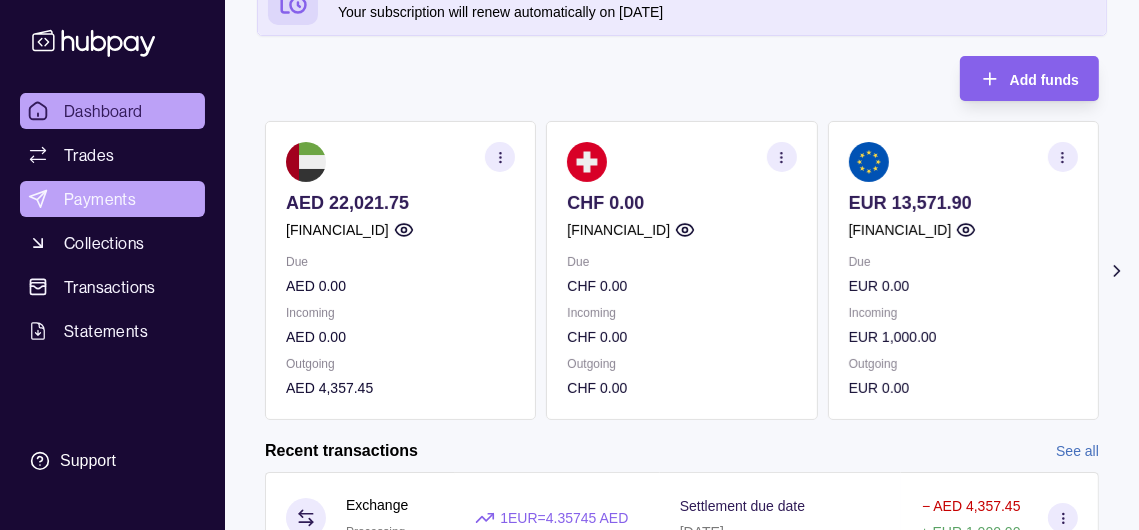 click on "Payments" at bounding box center [112, 199] 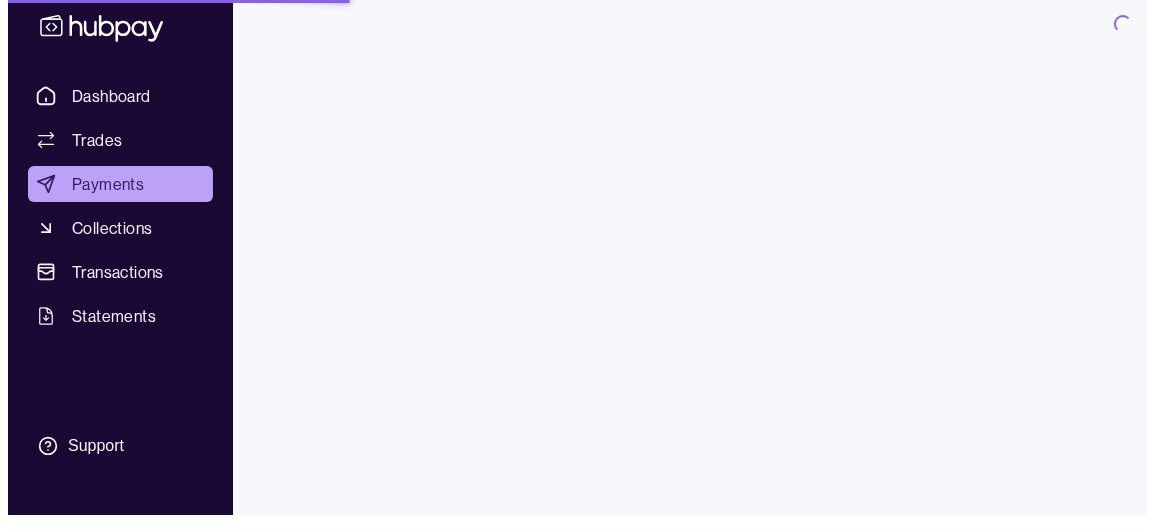 scroll, scrollTop: 0, scrollLeft: 0, axis: both 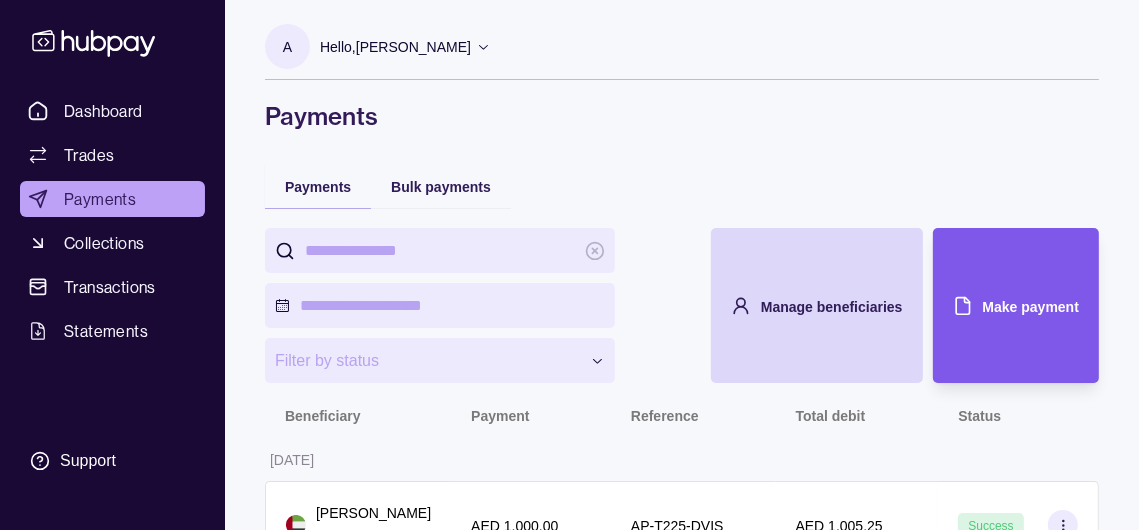 click on "Make payment" at bounding box center (1031, 306) 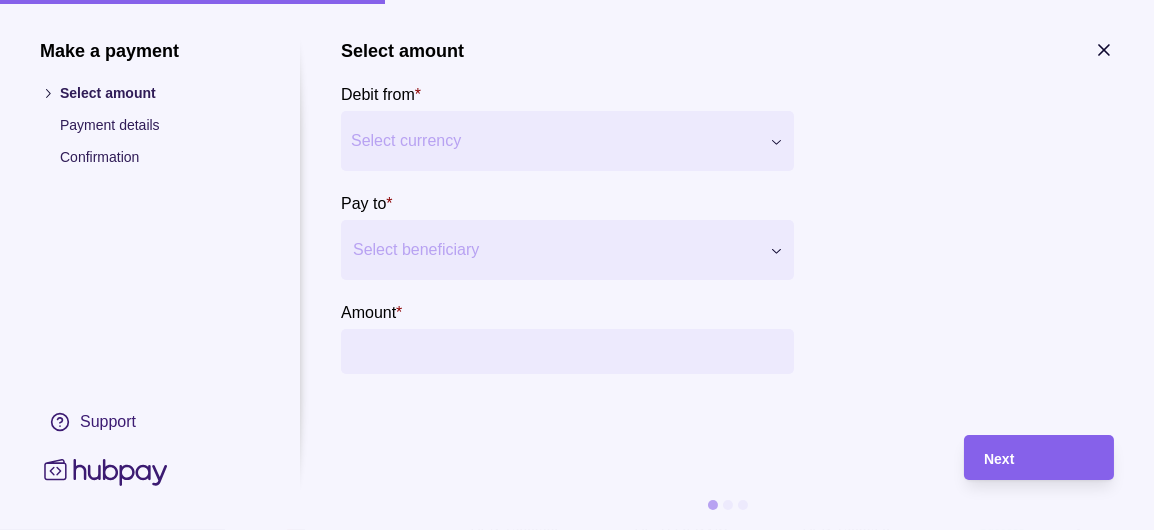 click on "**********" at bounding box center [577, 536] 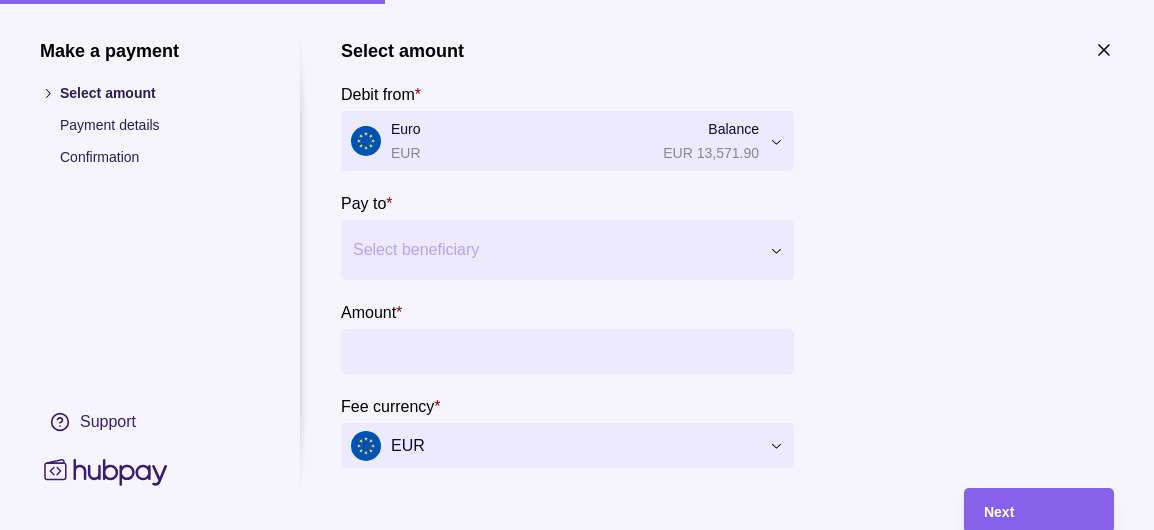 click at bounding box center (555, 250) 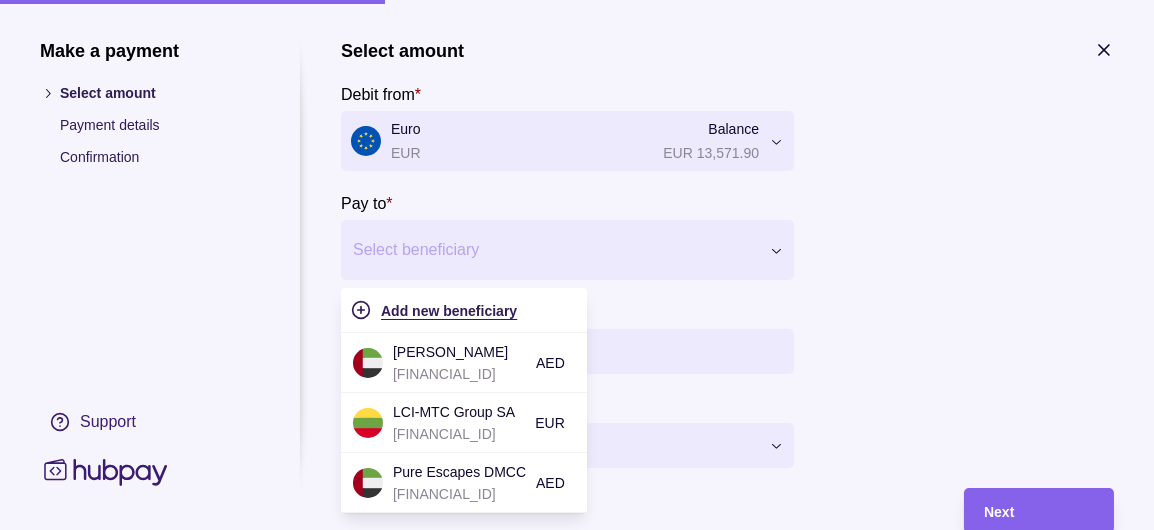 click on "Add new beneficiary" at bounding box center [449, 311] 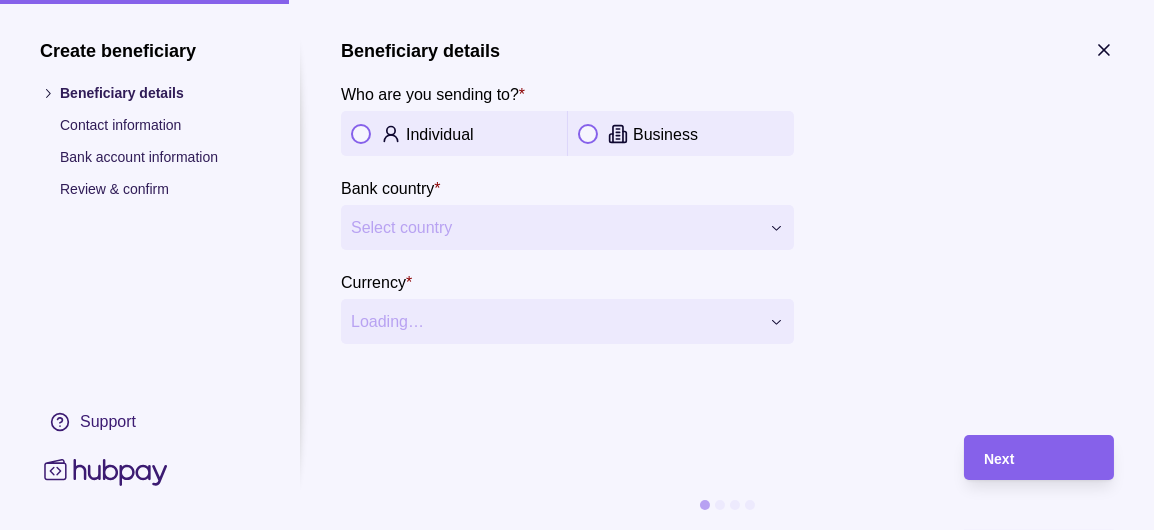 click at bounding box center [588, 134] 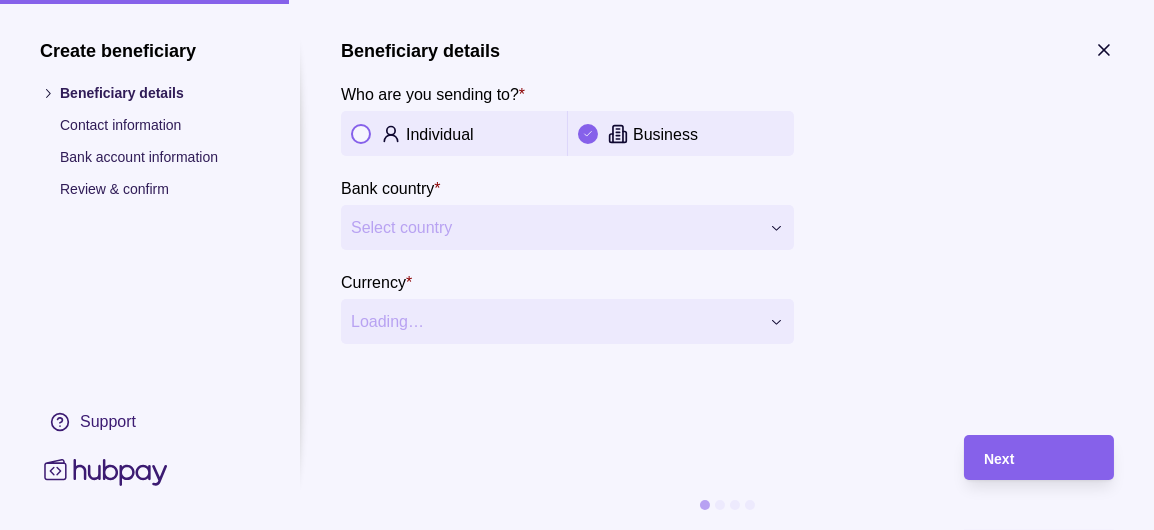 click on "Select country" at bounding box center (555, 228) 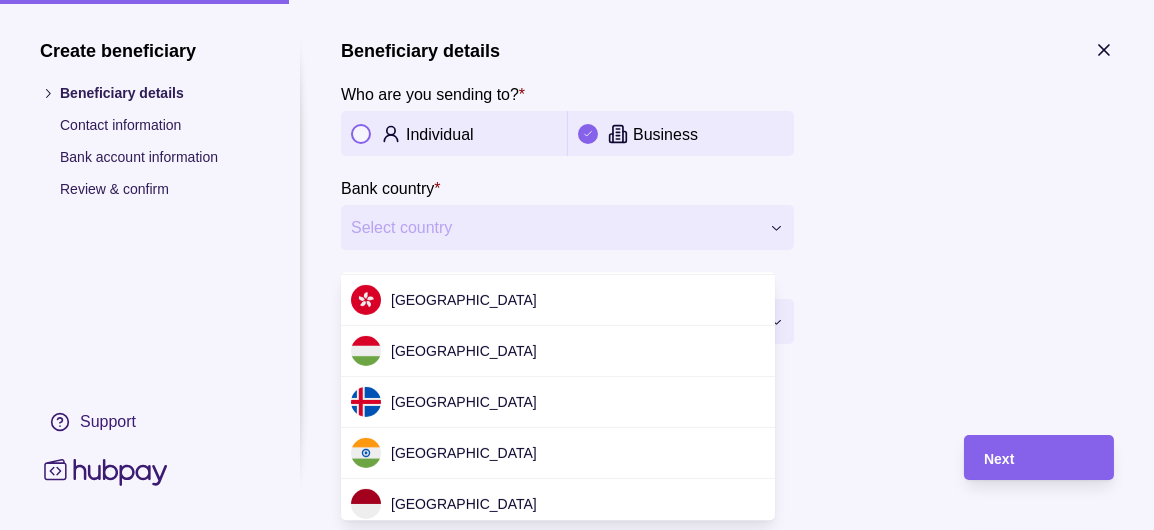 scroll, scrollTop: 2649, scrollLeft: 0, axis: vertical 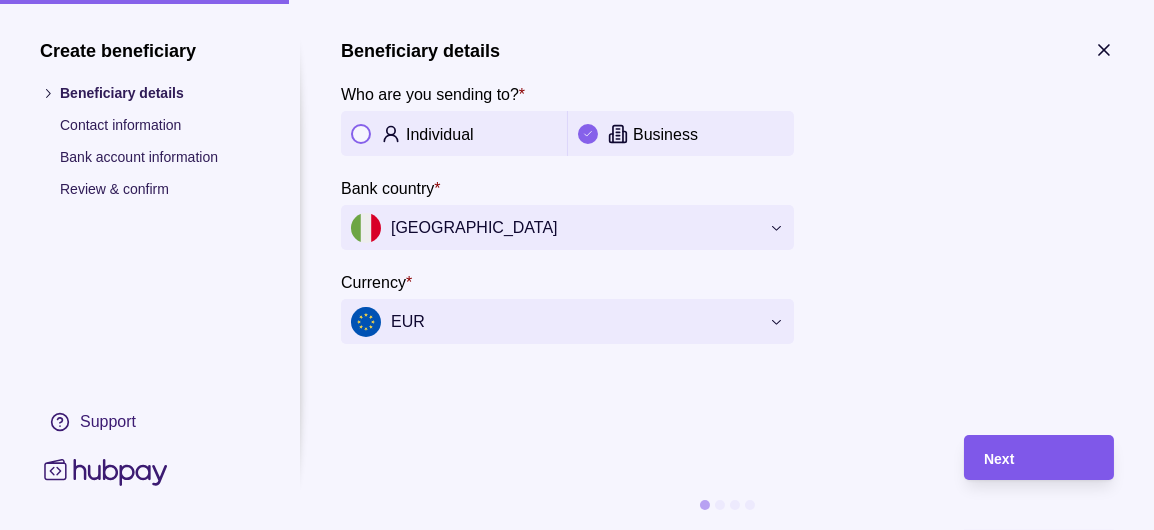 click on "Next" at bounding box center (1039, 458) 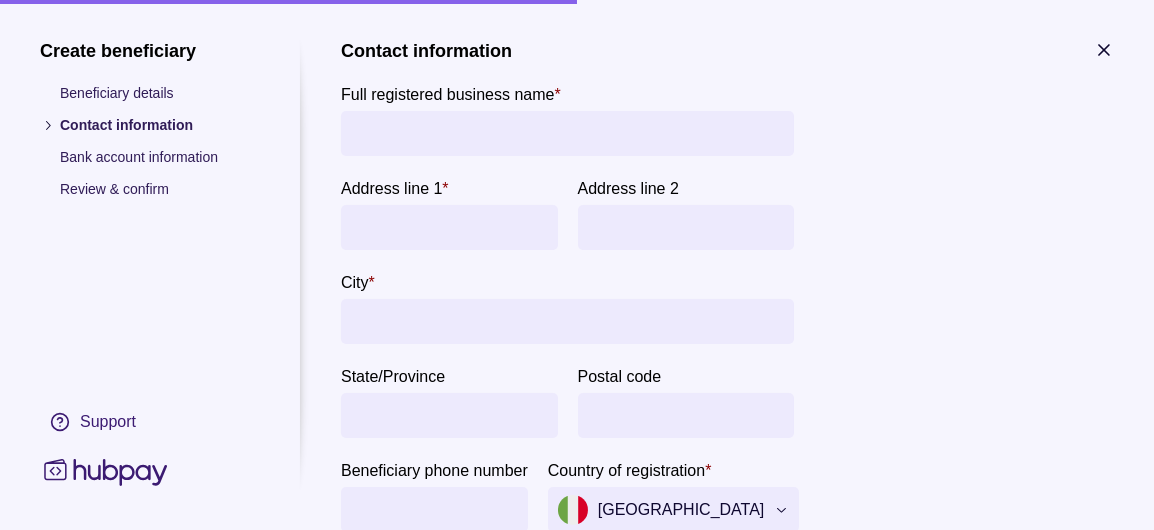 click on "Full registered business name  *" at bounding box center [567, 133] 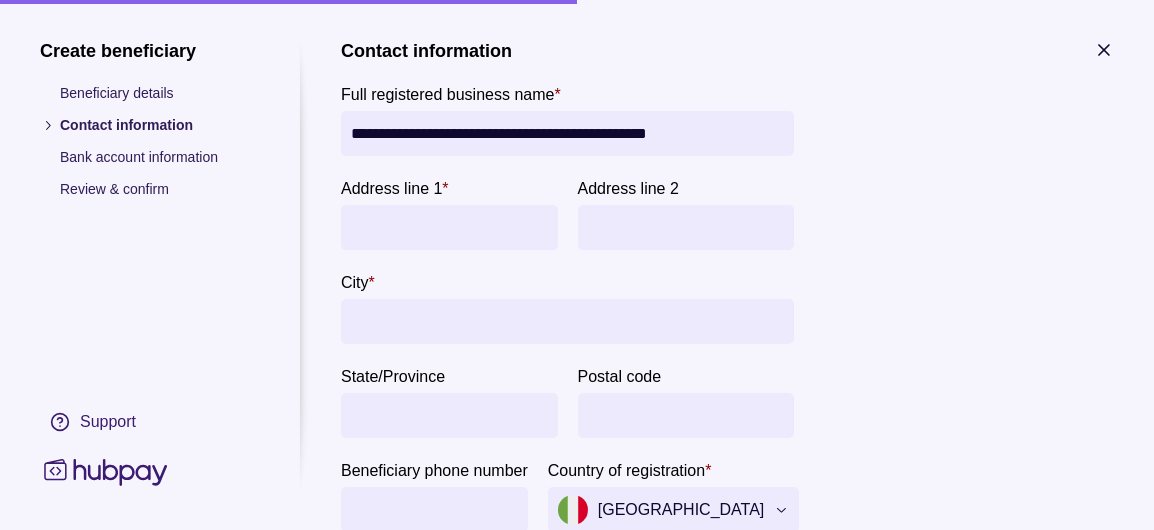 type on "**********" 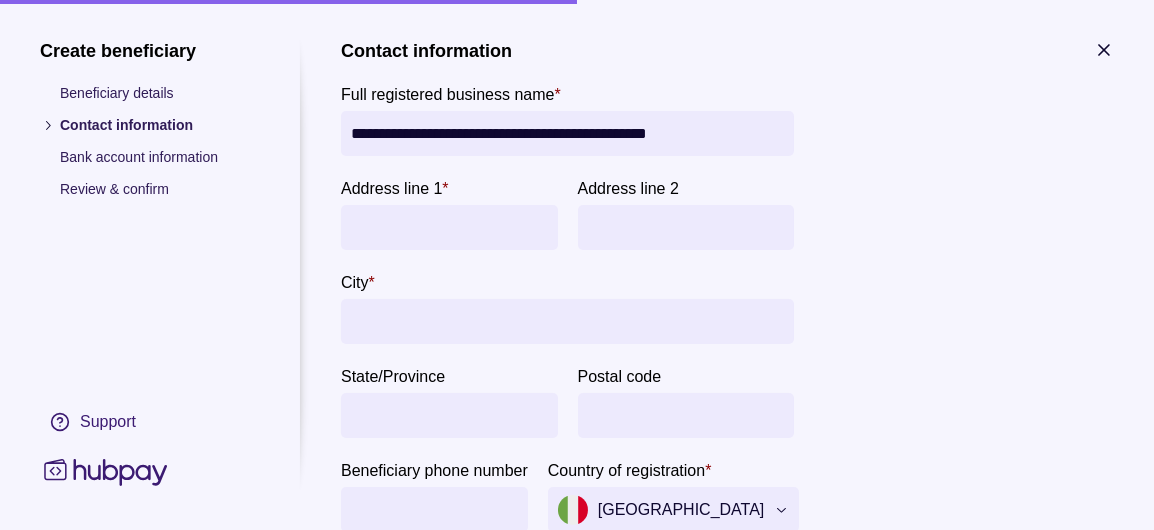 click on "Address line 1  *" at bounding box center (449, 227) 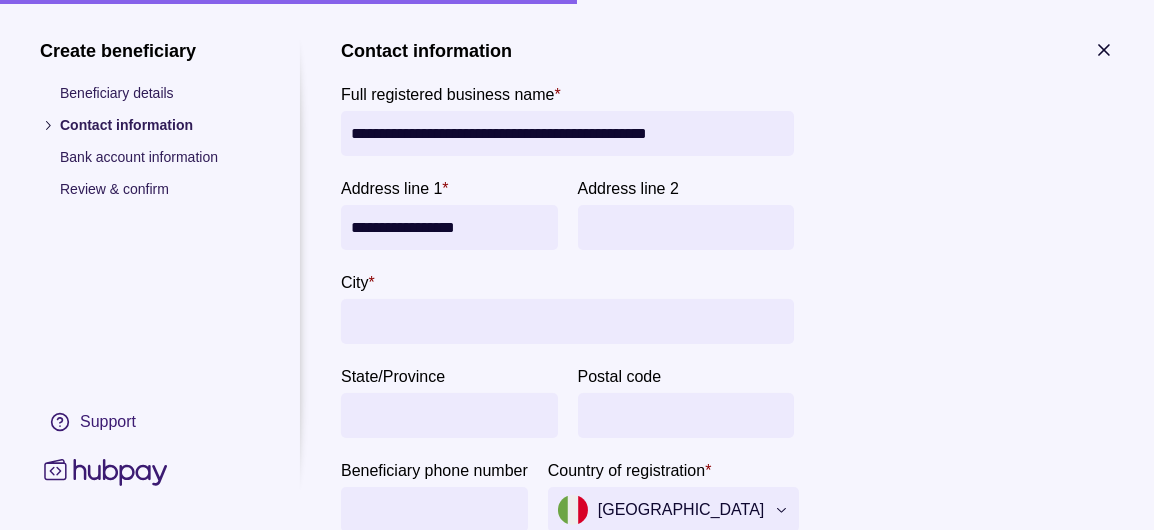 type on "**********" 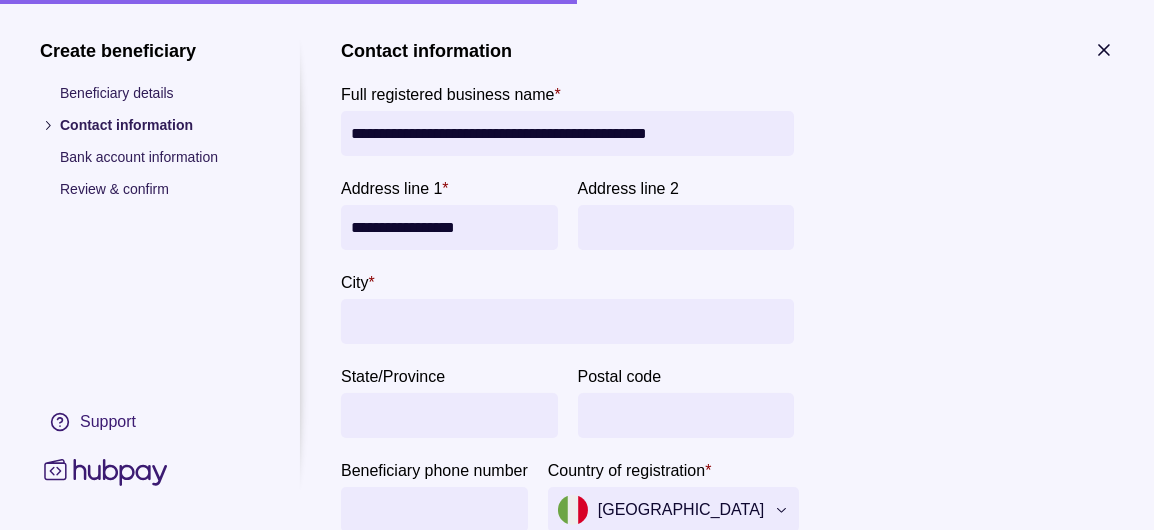 click on "City  *" at bounding box center (567, 321) 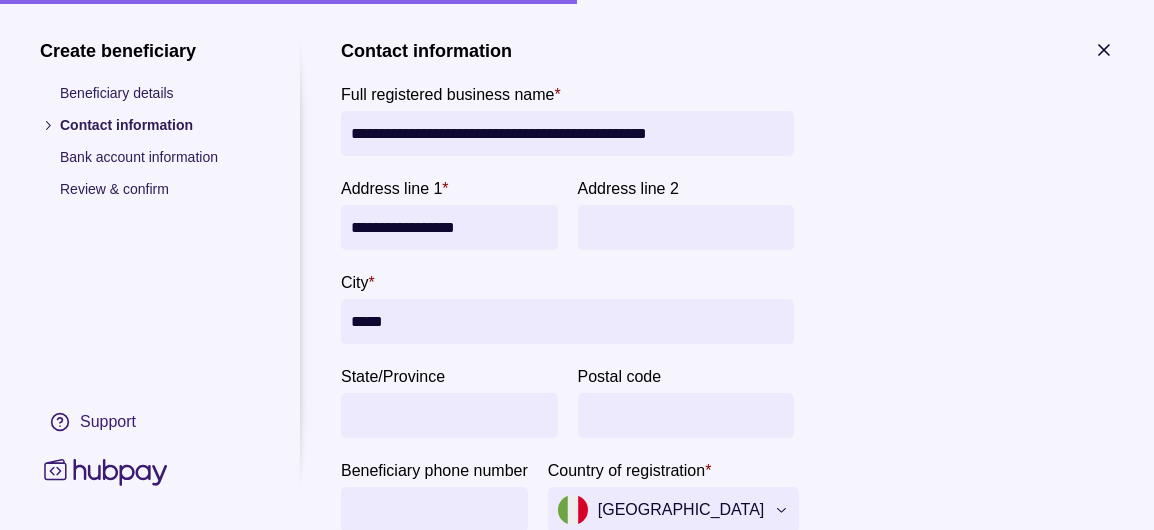 type on "*****" 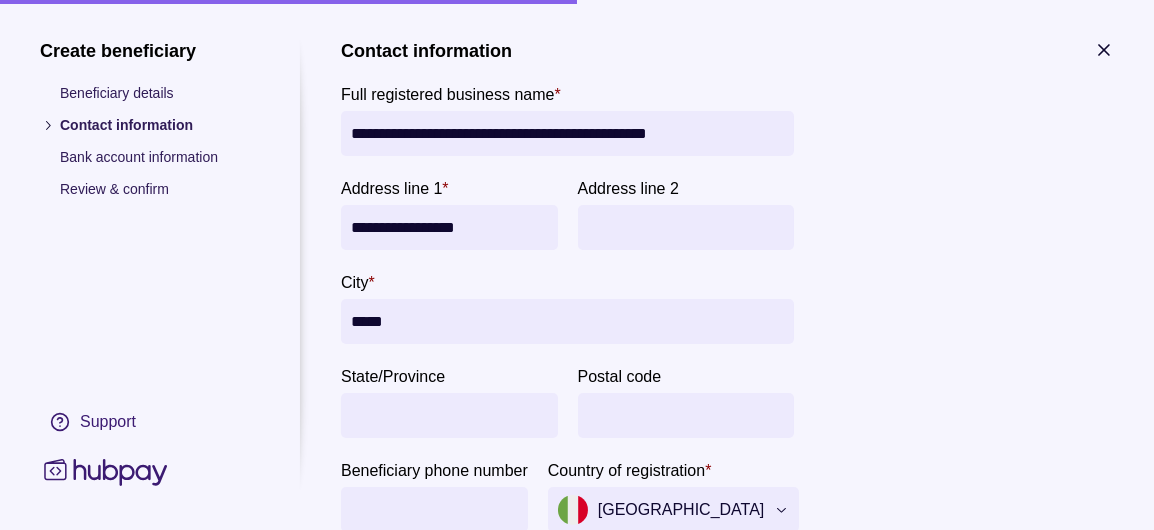 click on "Postal code" at bounding box center (686, 415) 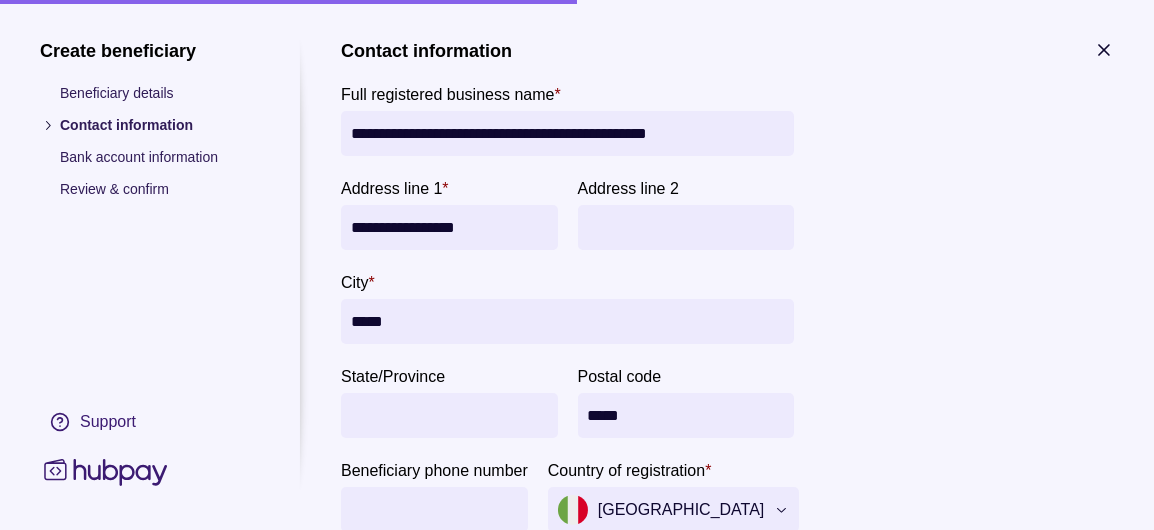 scroll, scrollTop: 181, scrollLeft: 0, axis: vertical 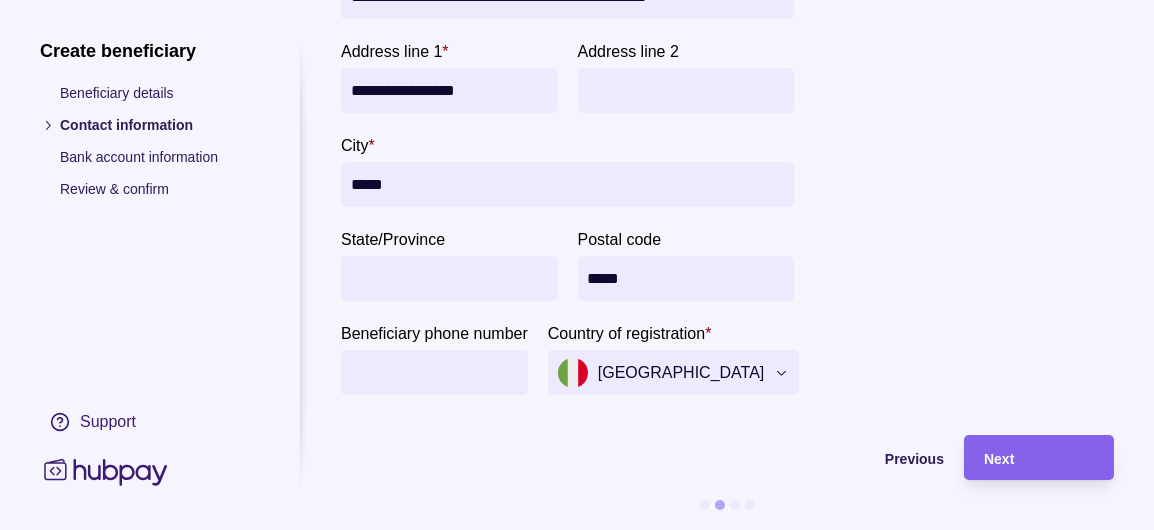 type on "*****" 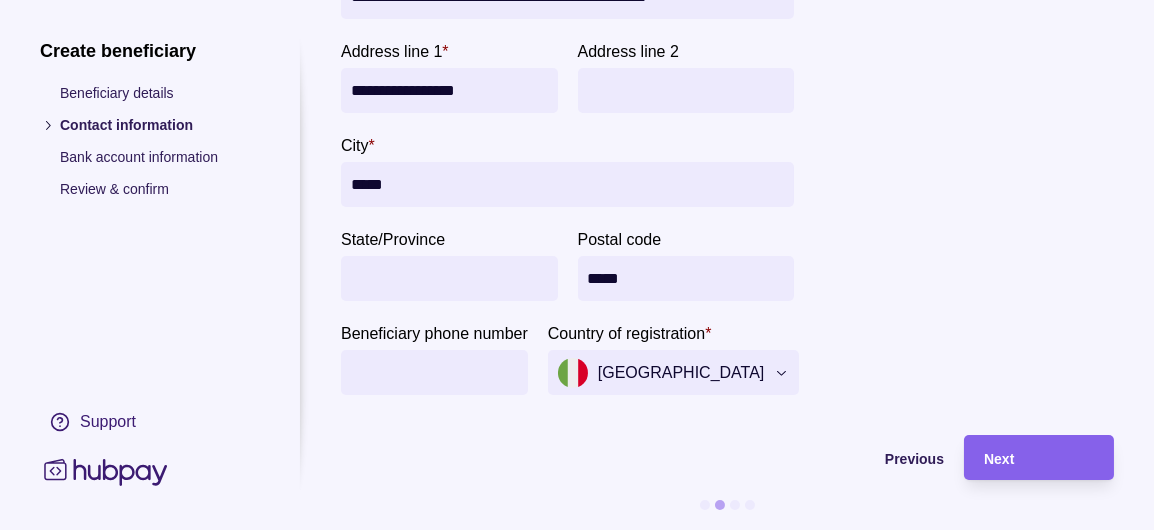 click on "Beneficiary phone number" at bounding box center [434, 372] 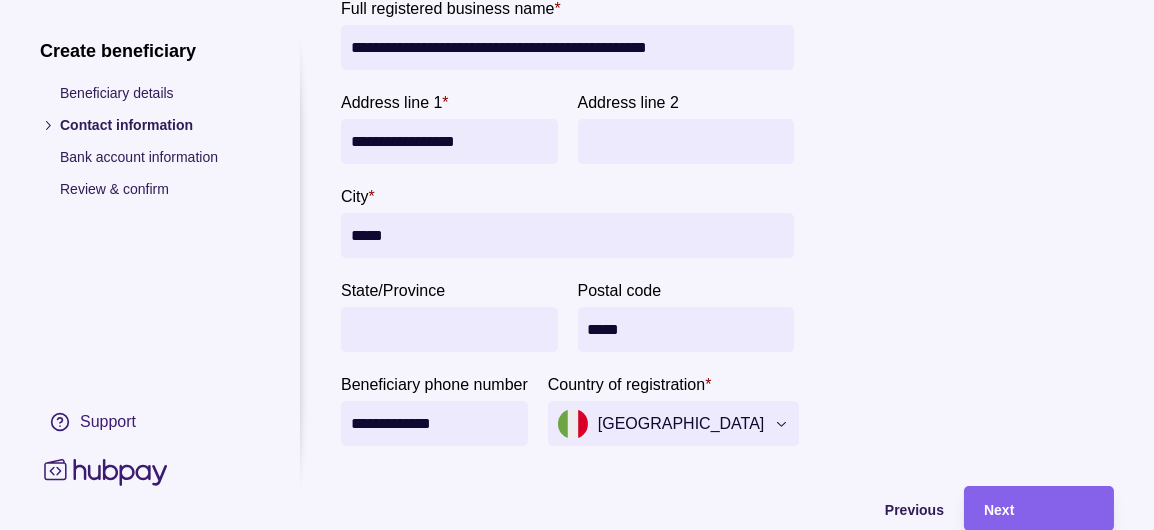 scroll, scrollTop: 181, scrollLeft: 0, axis: vertical 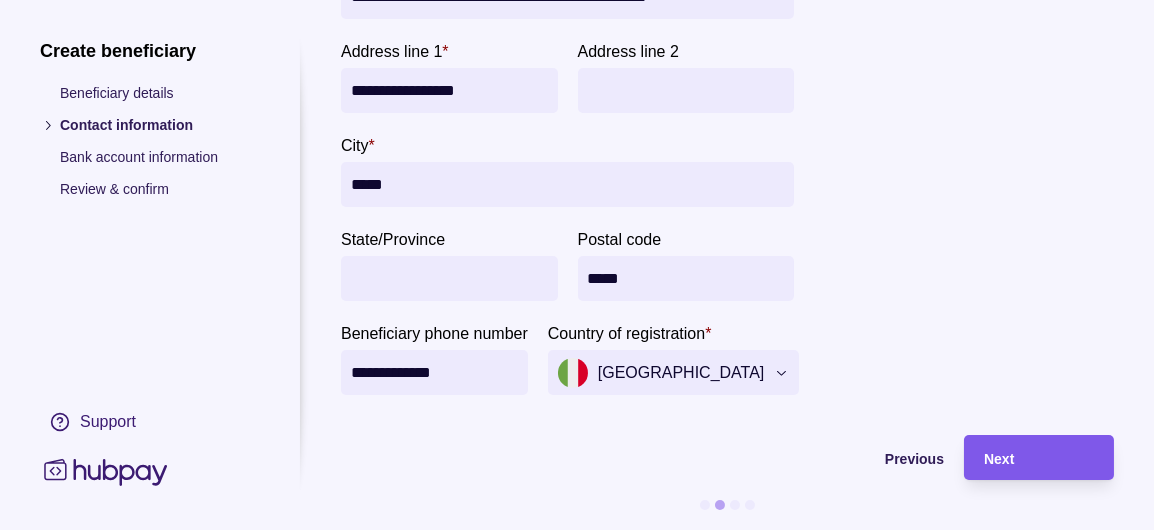 type on "**********" 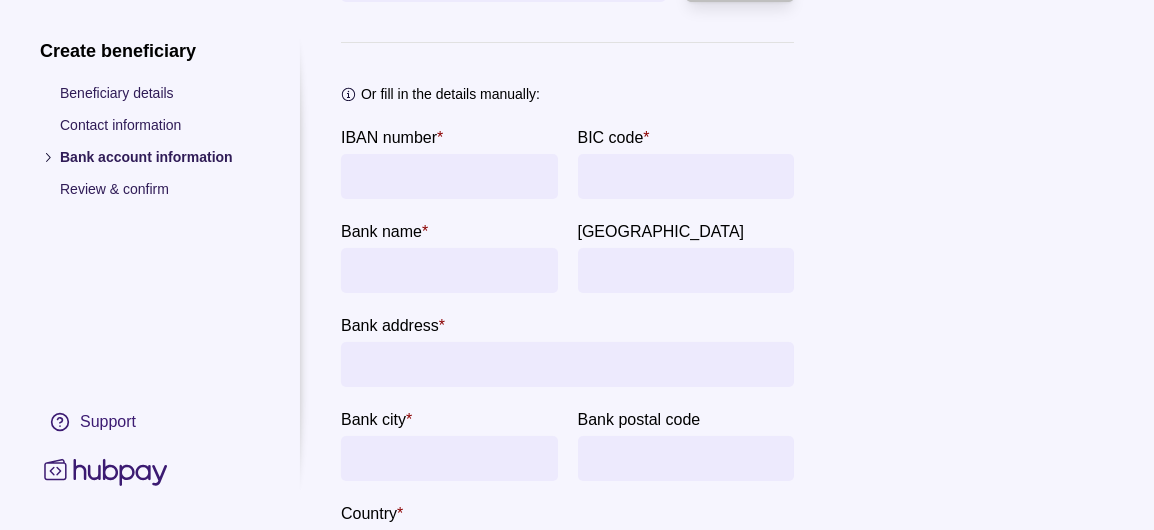 click on "IBAN number  *" at bounding box center [449, 176] 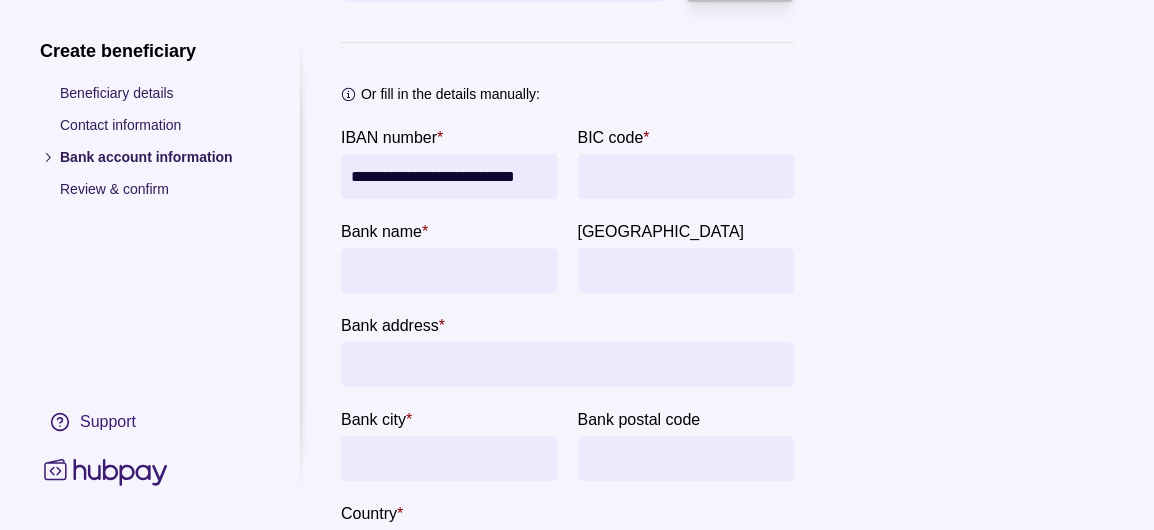 type on "**********" 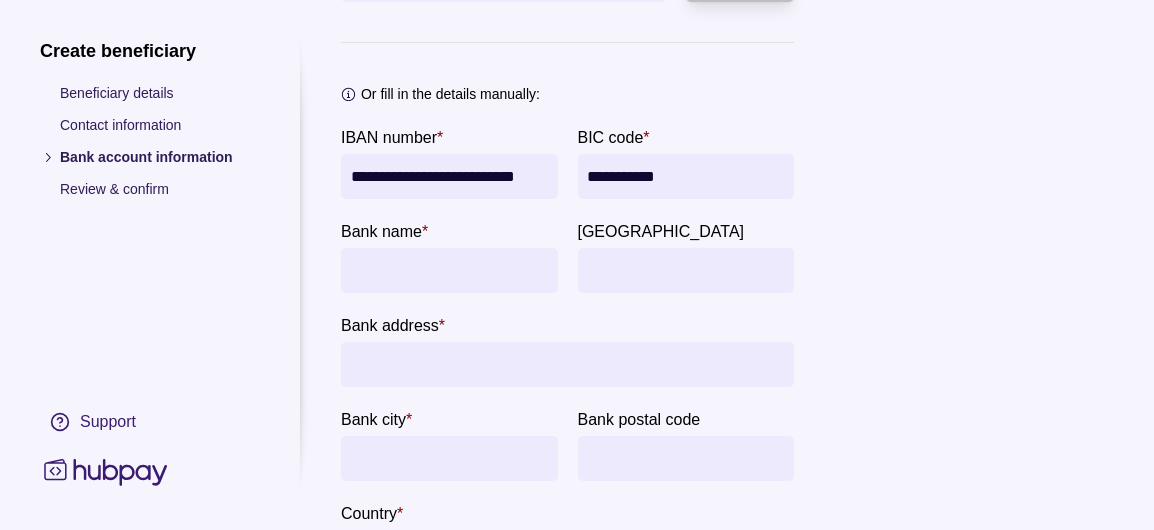 type on "**********" 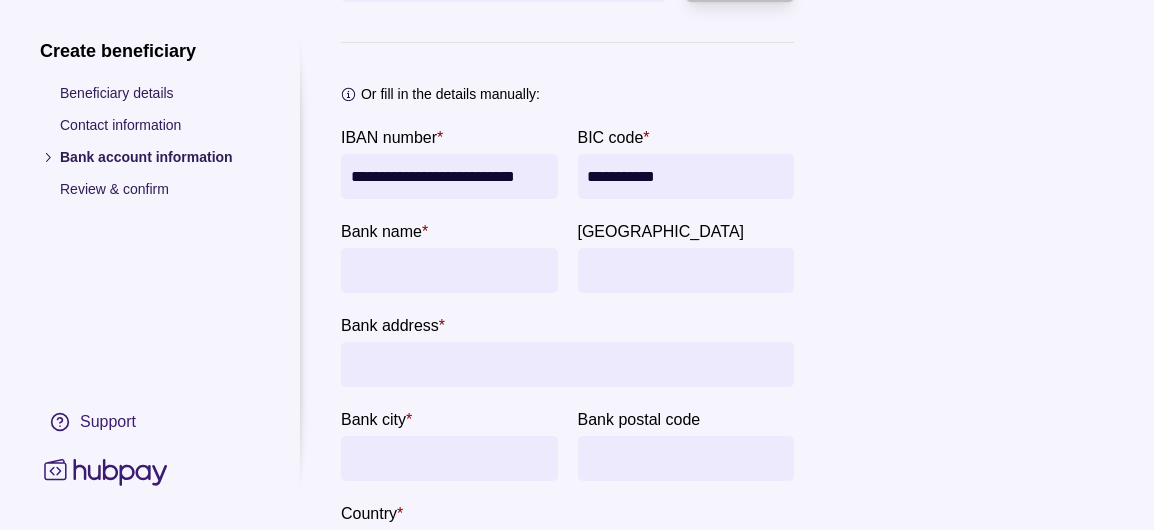 click at bounding box center (449, 270) 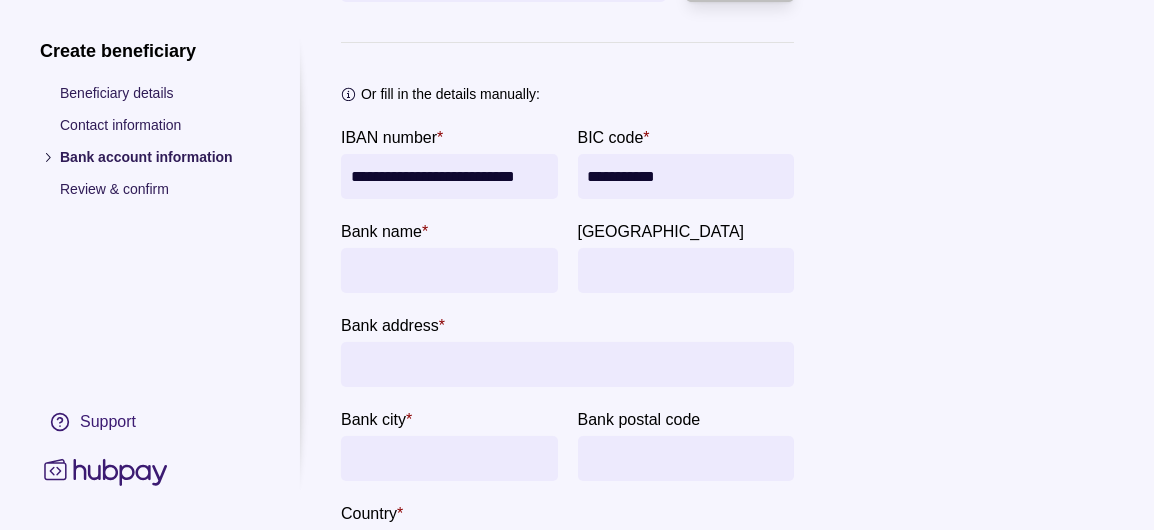 drag, startPoint x: 481, startPoint y: 283, endPoint x: 247, endPoint y: 223, distance: 241.56987 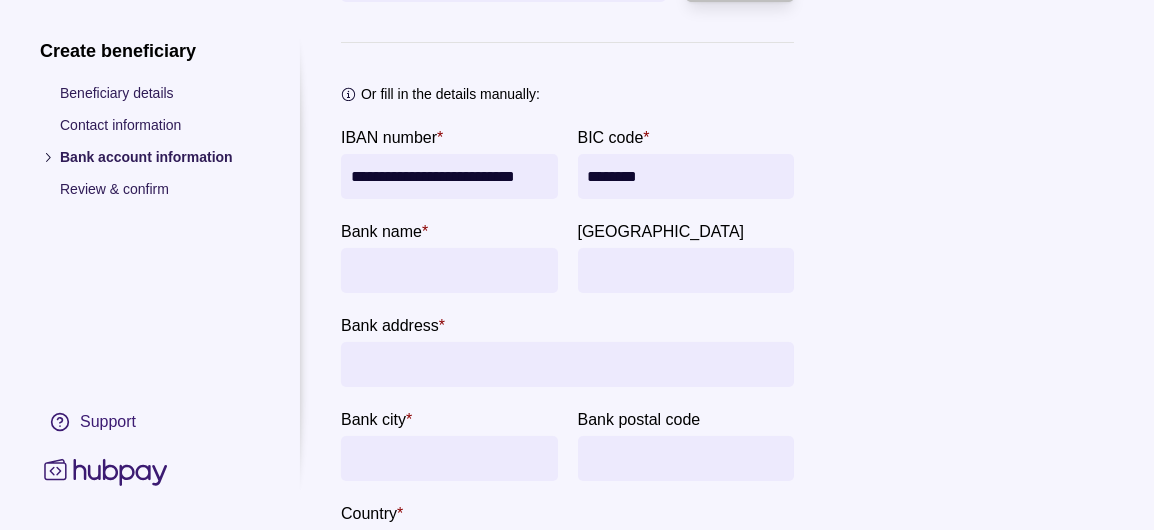 type on "********" 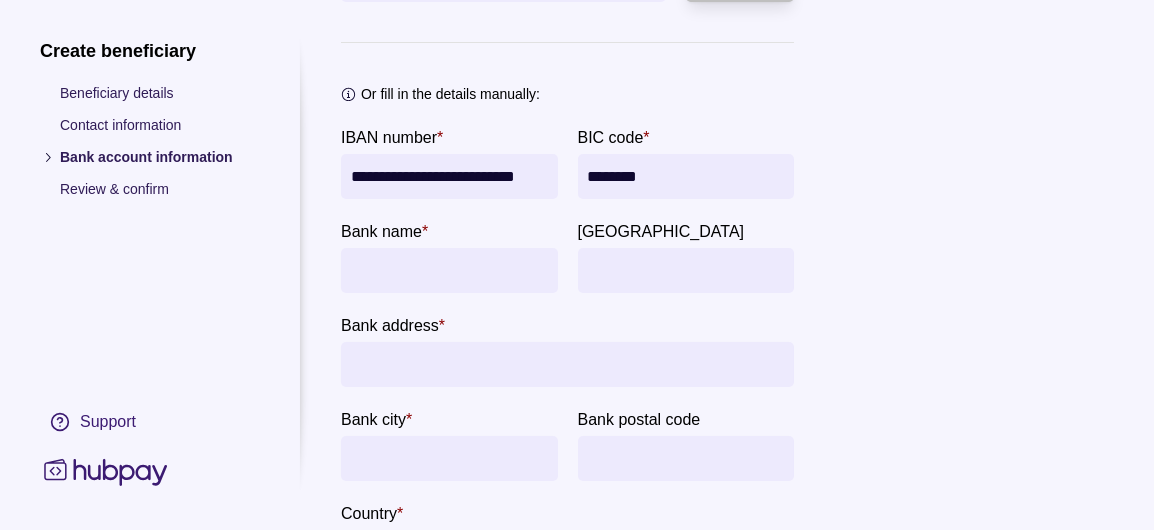 click at bounding box center [449, 270] 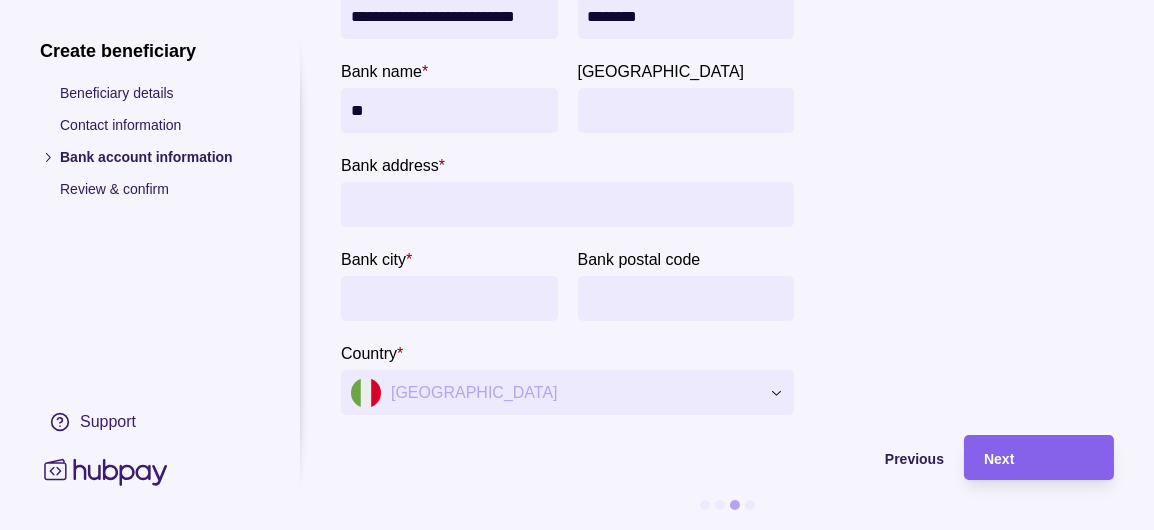 type on "*" 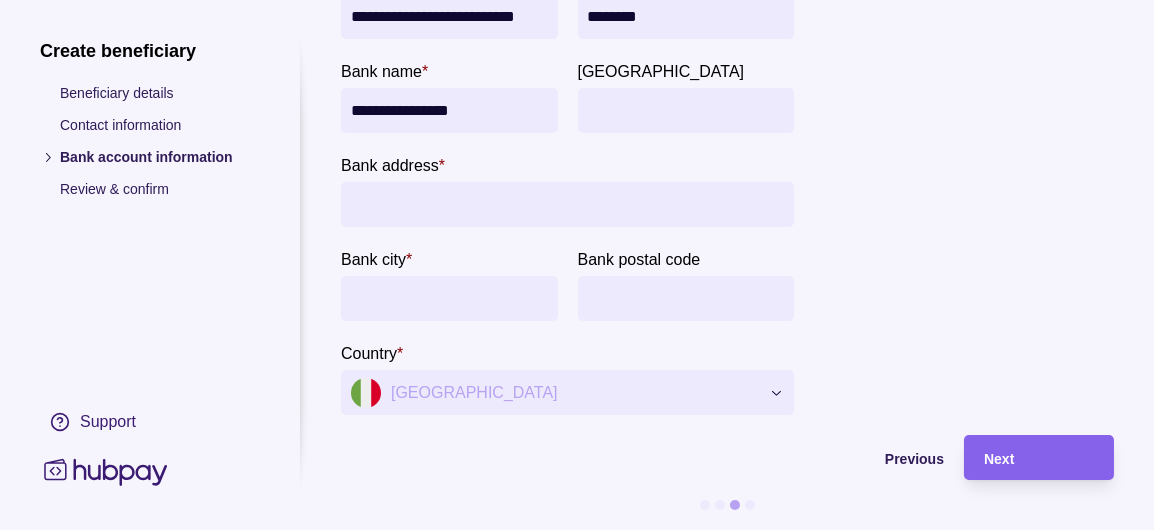 type on "**********" 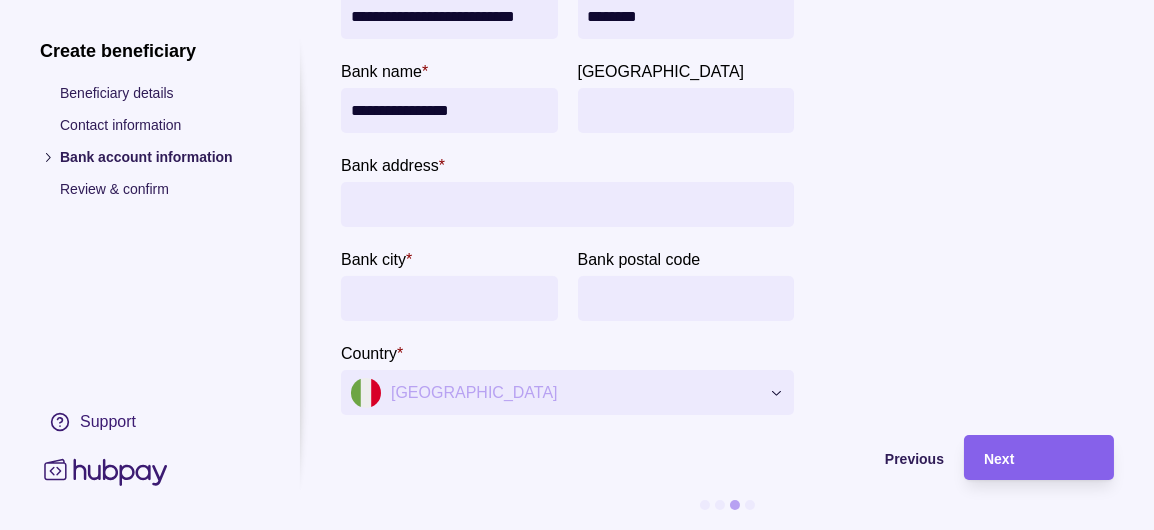 click on "Bank address  *" at bounding box center (567, 204) 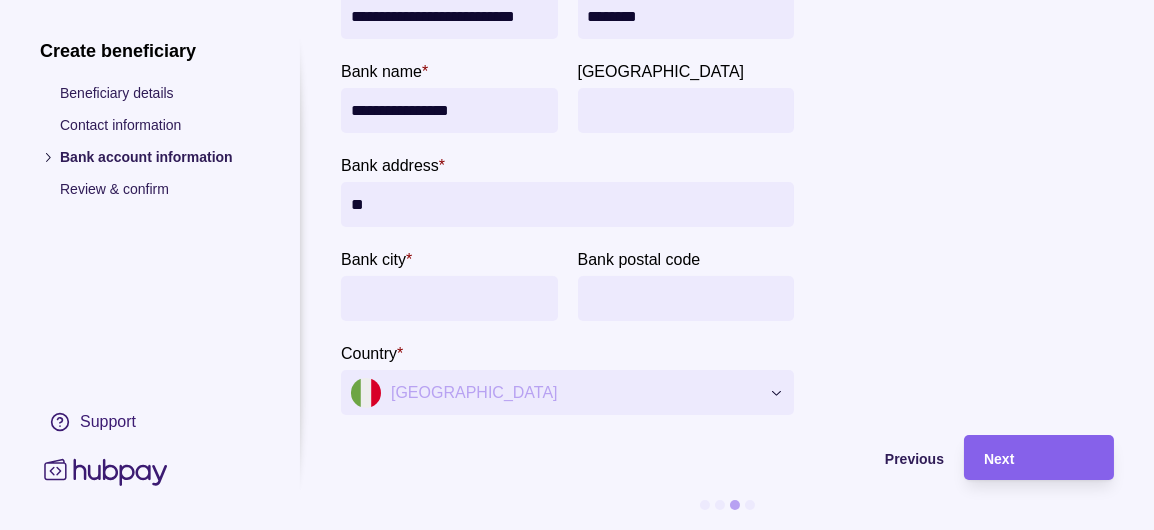 type on "*" 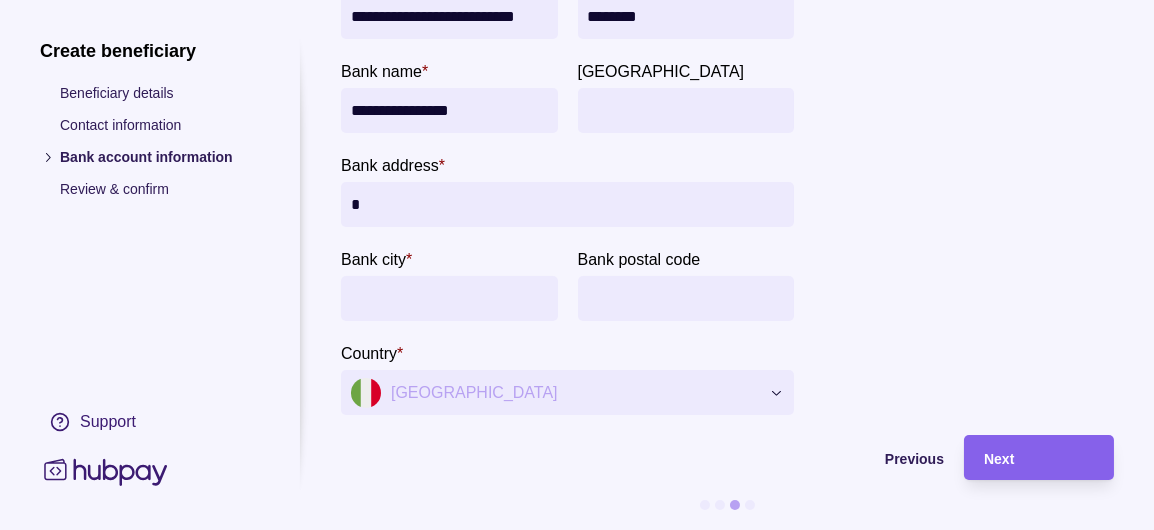 type 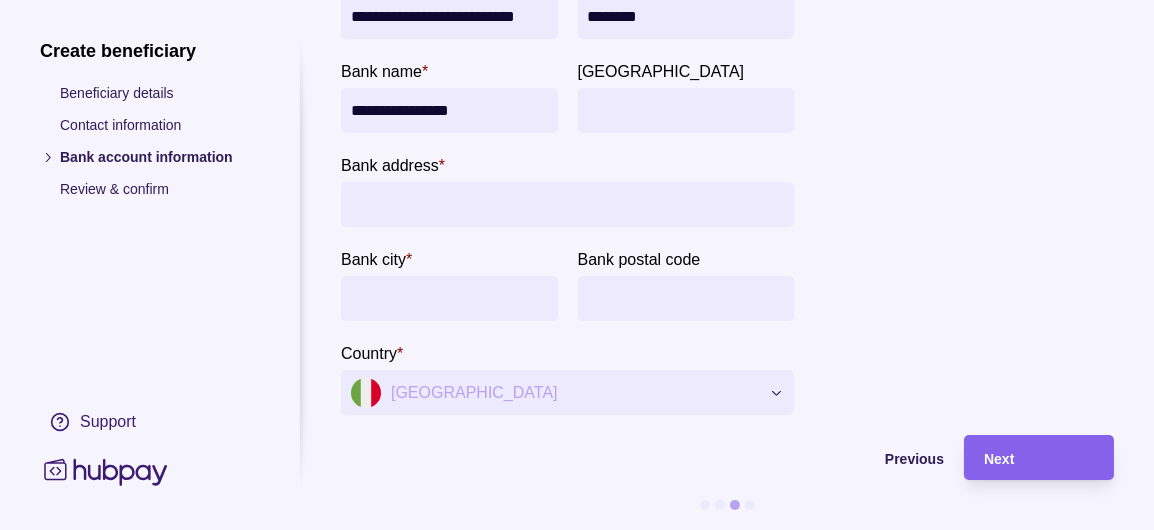 click on "Bank city  *" at bounding box center [449, 298] 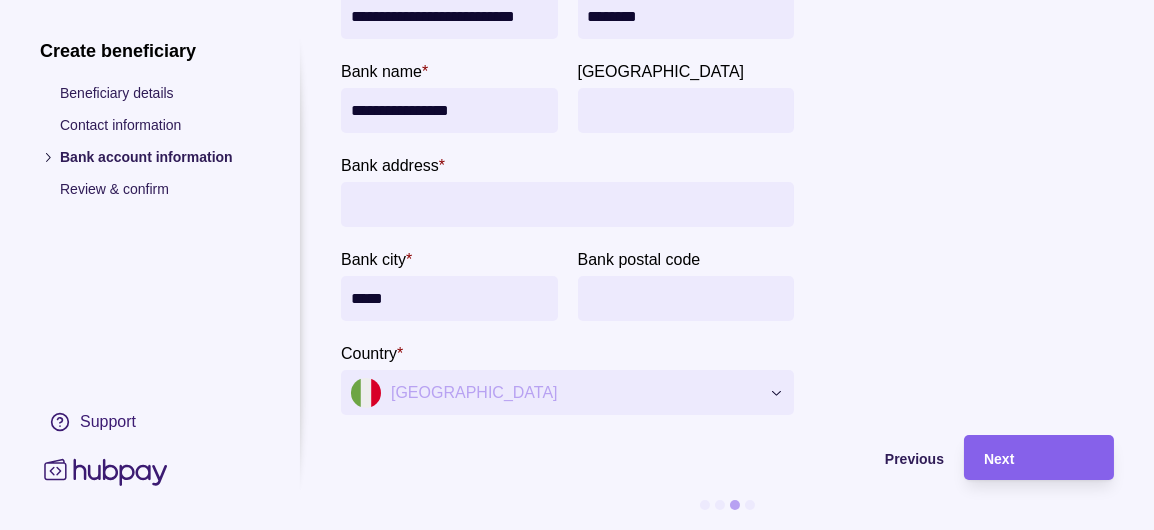 scroll, scrollTop: 591, scrollLeft: 0, axis: vertical 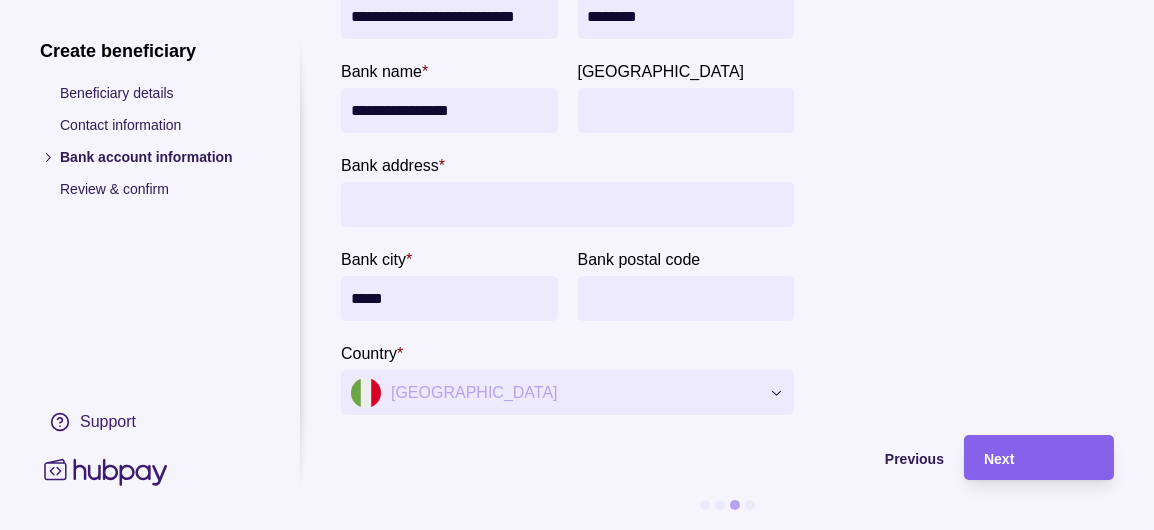 click on "Bank address  *" at bounding box center (567, 204) 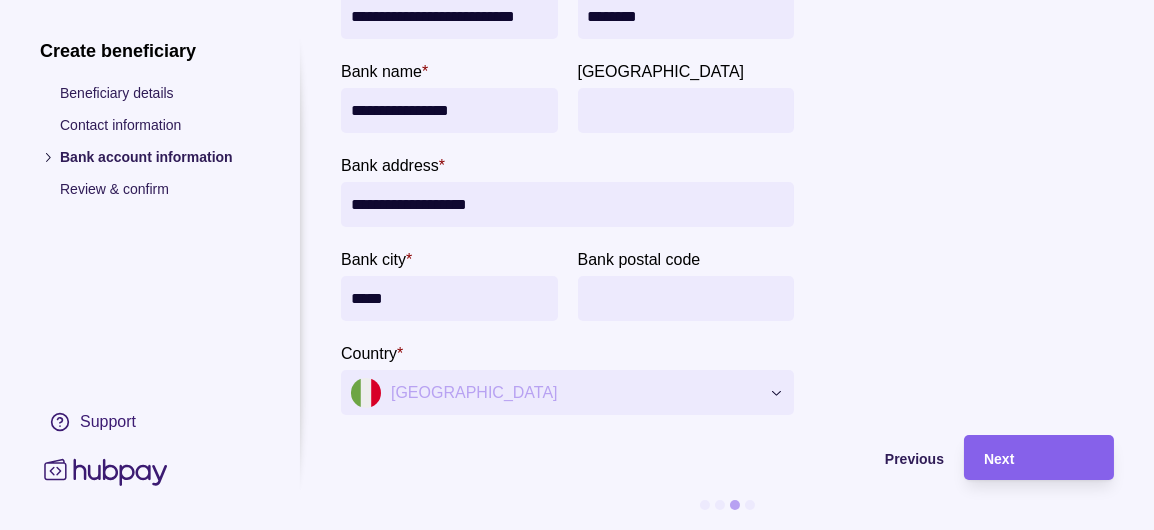 scroll, scrollTop: 691, scrollLeft: 0, axis: vertical 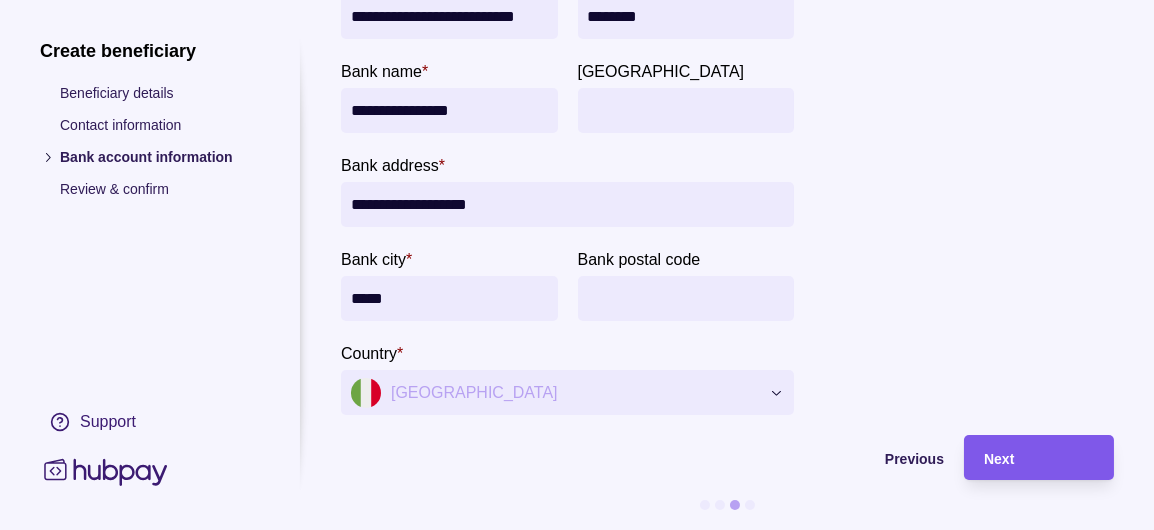 type on "**********" 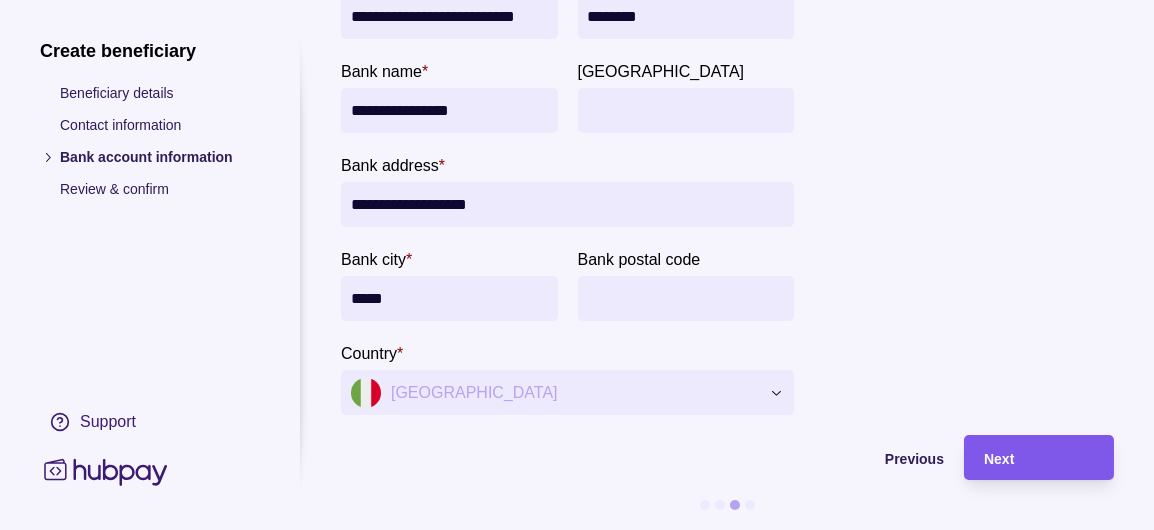 click on "Next" at bounding box center (1039, 458) 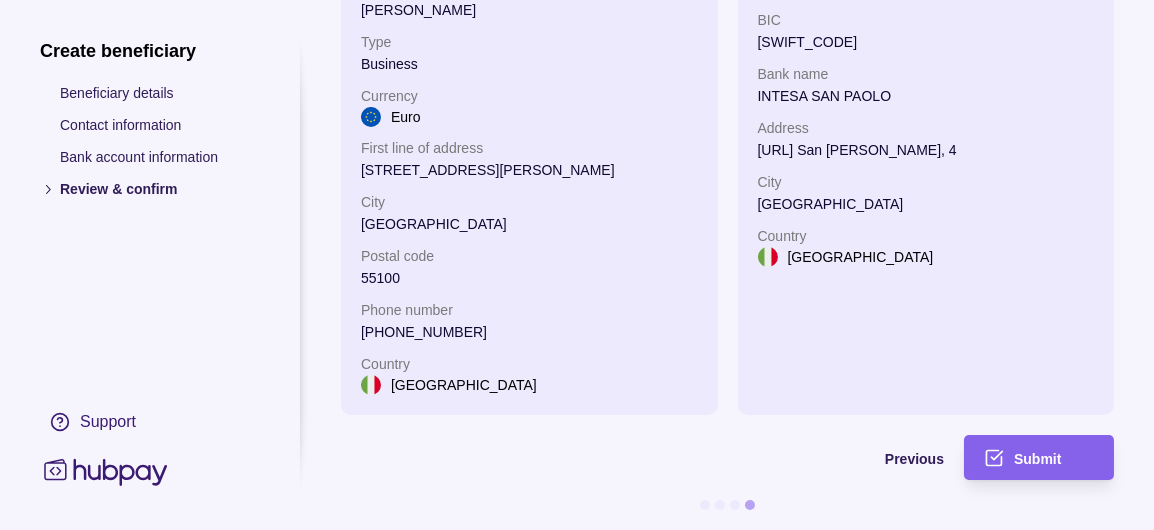 scroll, scrollTop: 248, scrollLeft: 0, axis: vertical 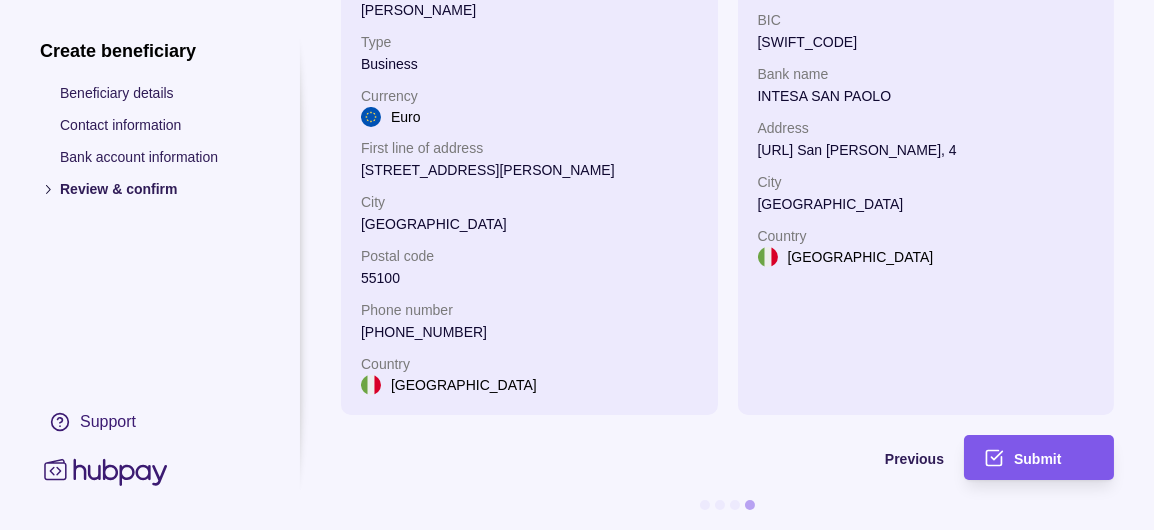 click on "Submit" at bounding box center [1037, 459] 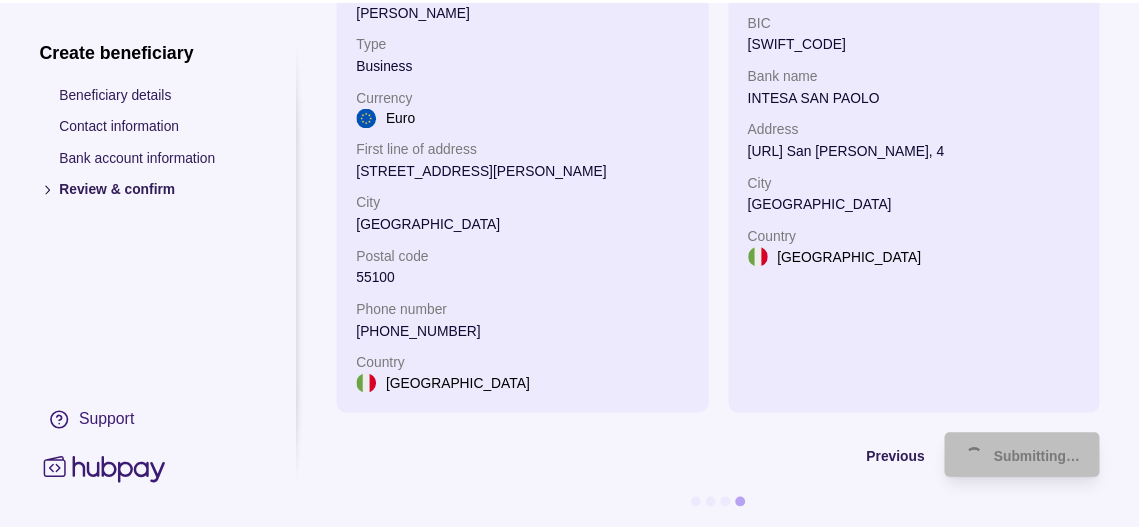 scroll, scrollTop: 248, scrollLeft: 0, axis: vertical 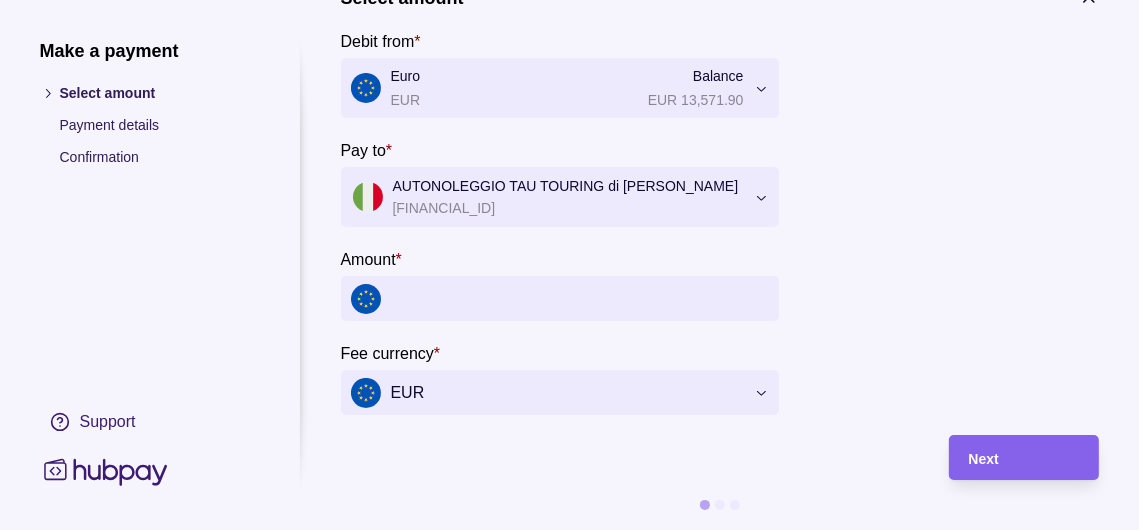click on "Amount  *" at bounding box center [580, 298] 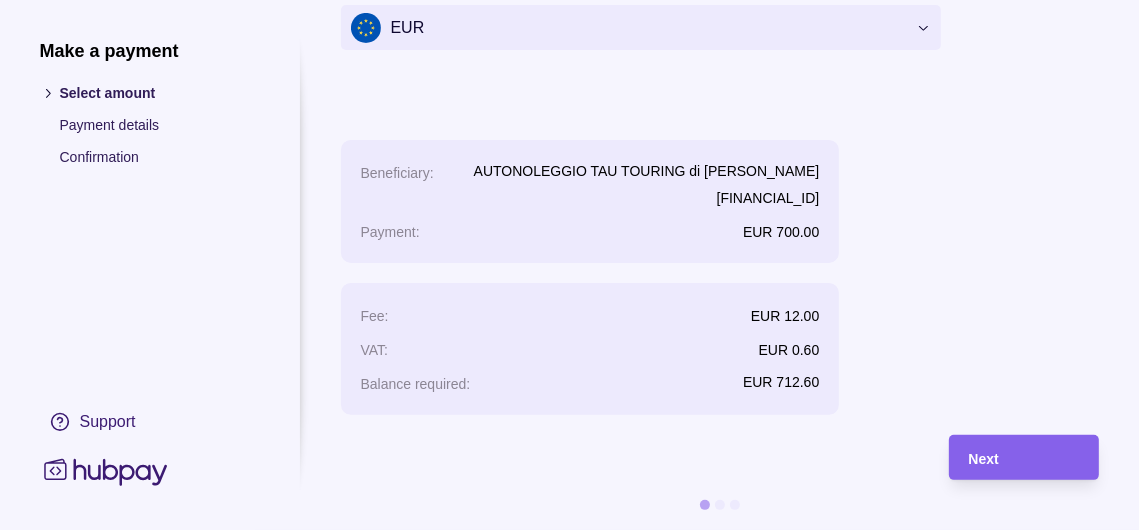 scroll, scrollTop: 480, scrollLeft: 0, axis: vertical 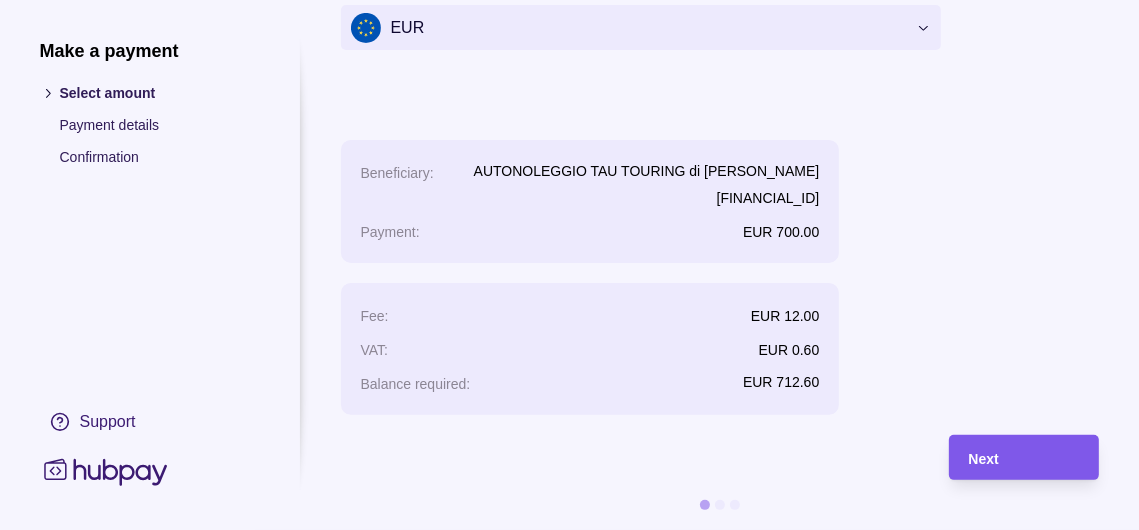 type on "***" 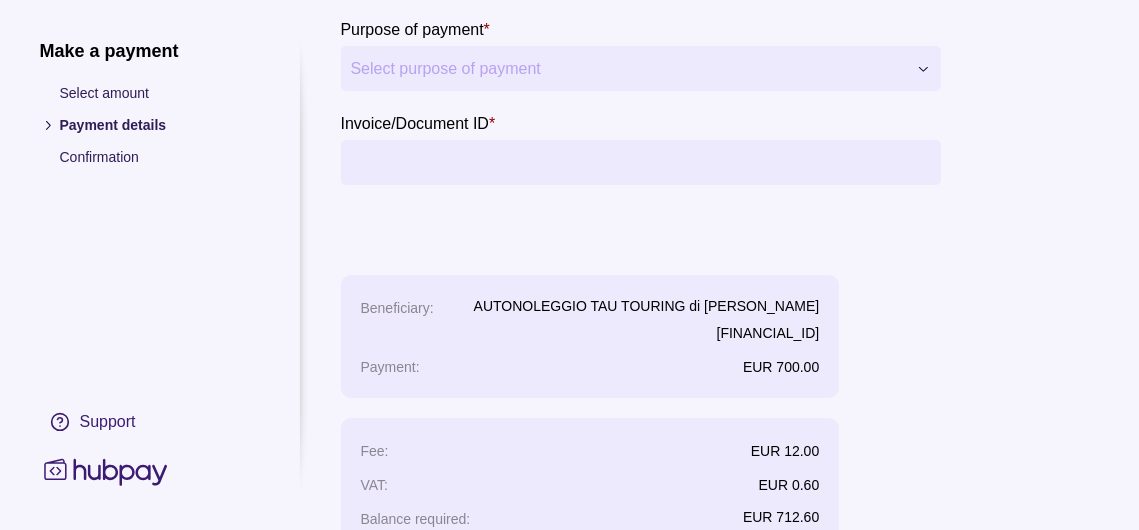 scroll, scrollTop: 350, scrollLeft: 0, axis: vertical 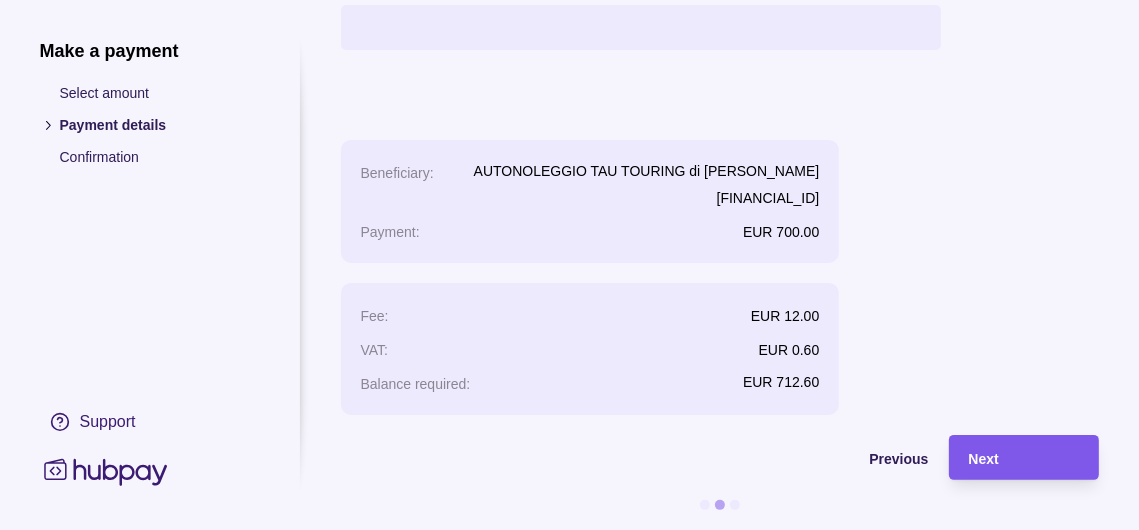 click on "Next" at bounding box center (1024, 458) 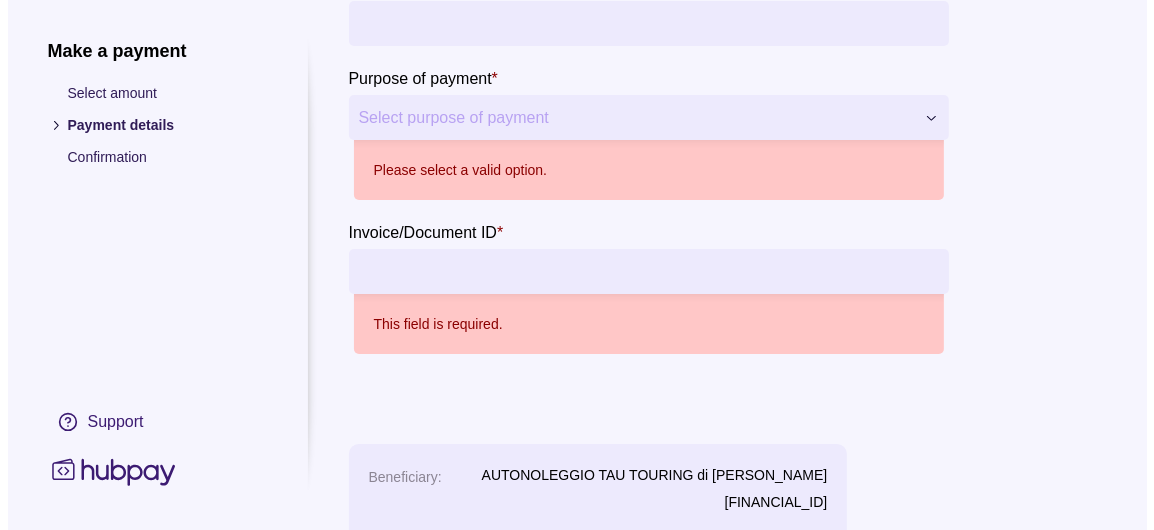 scroll, scrollTop: 0, scrollLeft: 0, axis: both 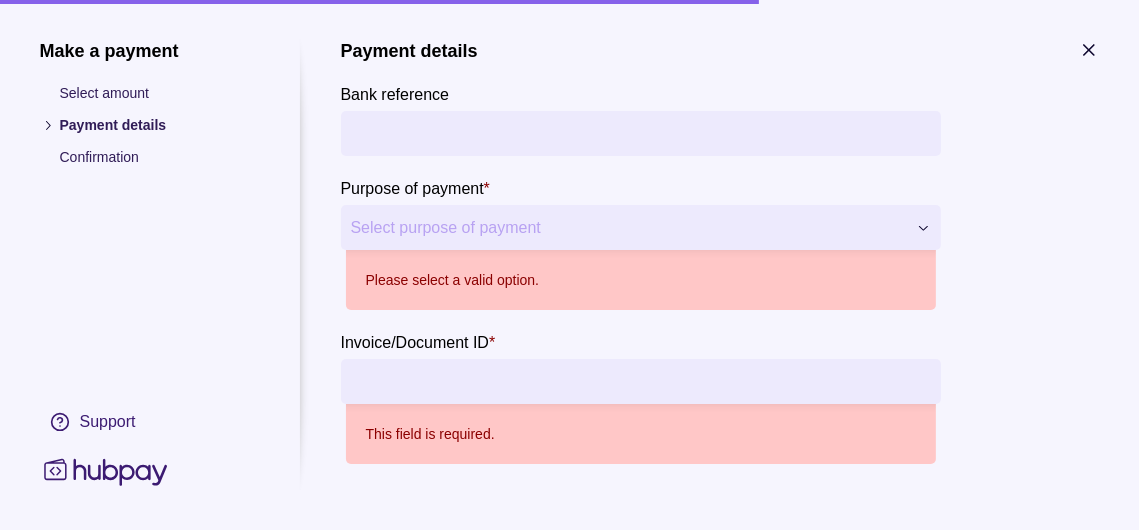 click on "**********" at bounding box center [569, 536] 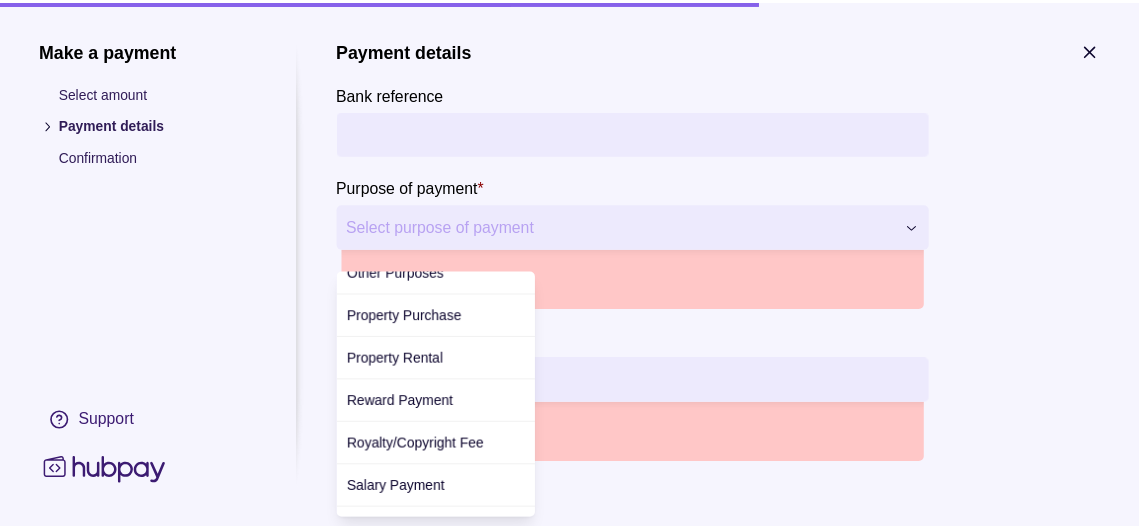 scroll, scrollTop: 952, scrollLeft: 0, axis: vertical 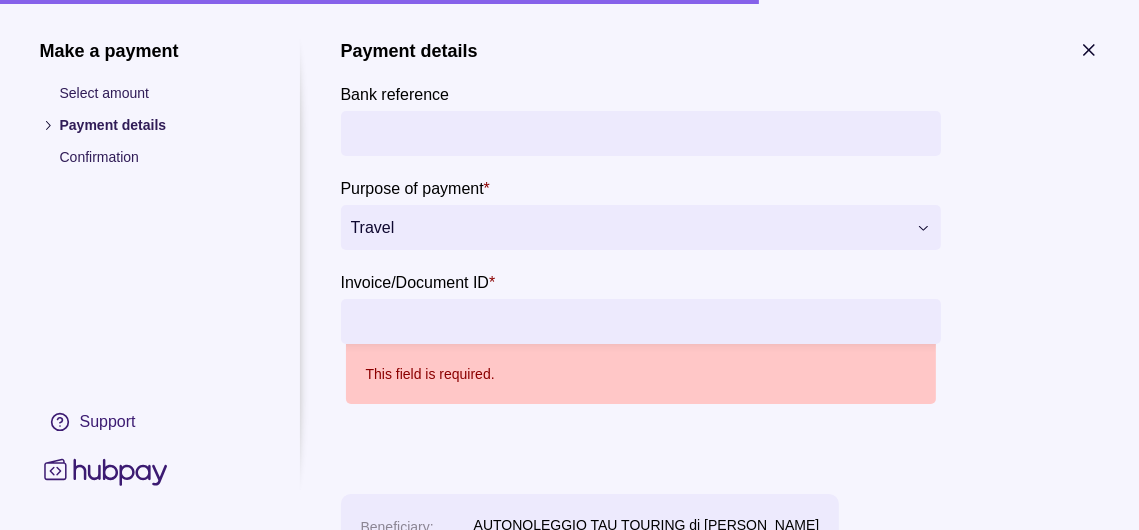 click on "Invoice/Document ID  *" at bounding box center [641, 321] 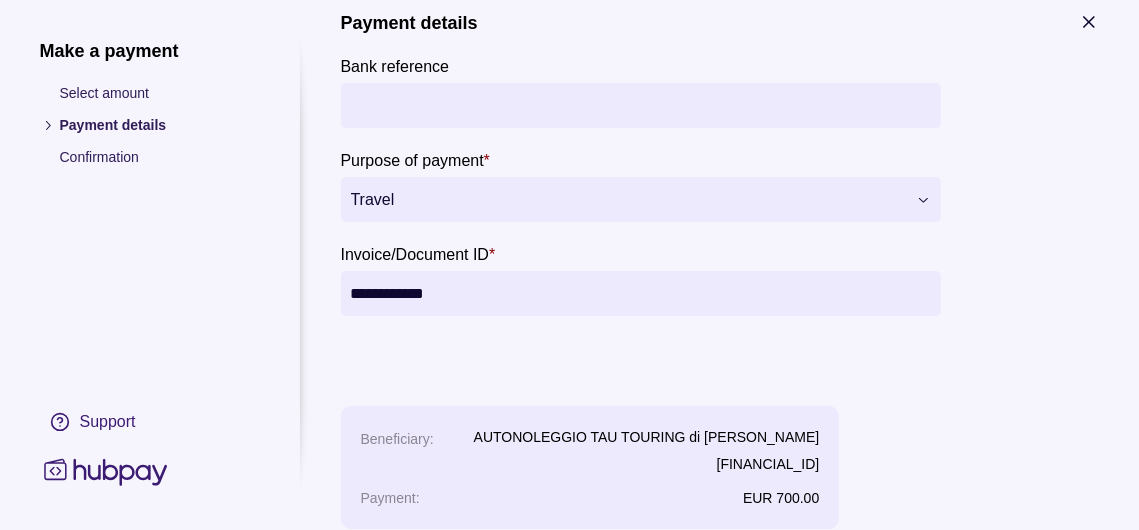 scroll, scrollTop: 0, scrollLeft: 0, axis: both 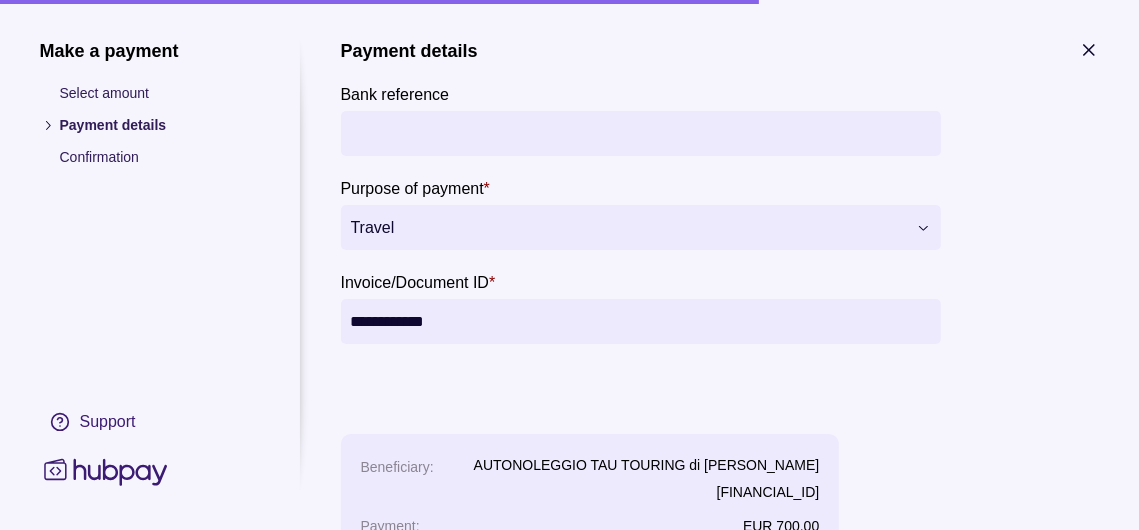 type on "**********" 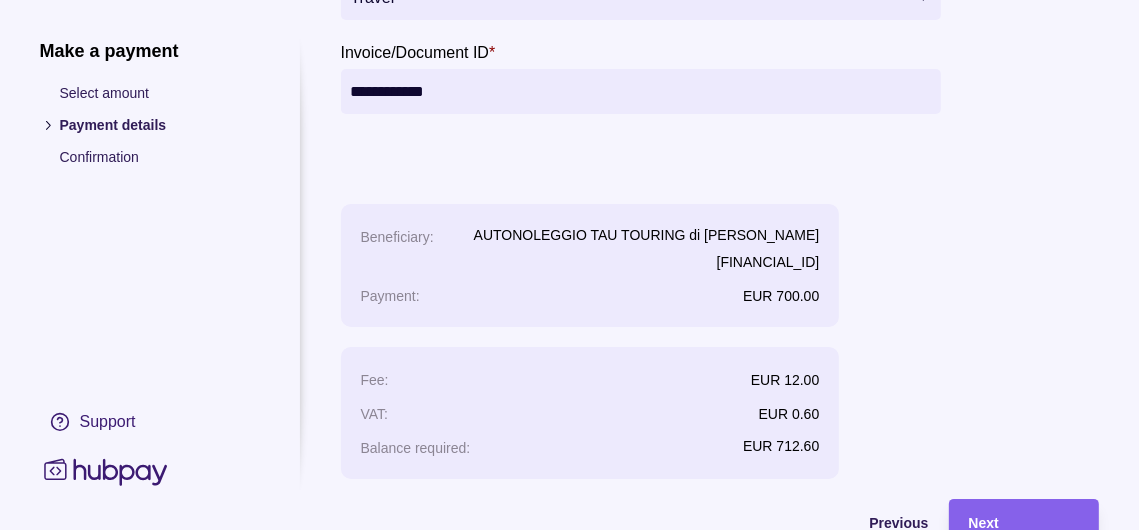 scroll, scrollTop: 350, scrollLeft: 0, axis: vertical 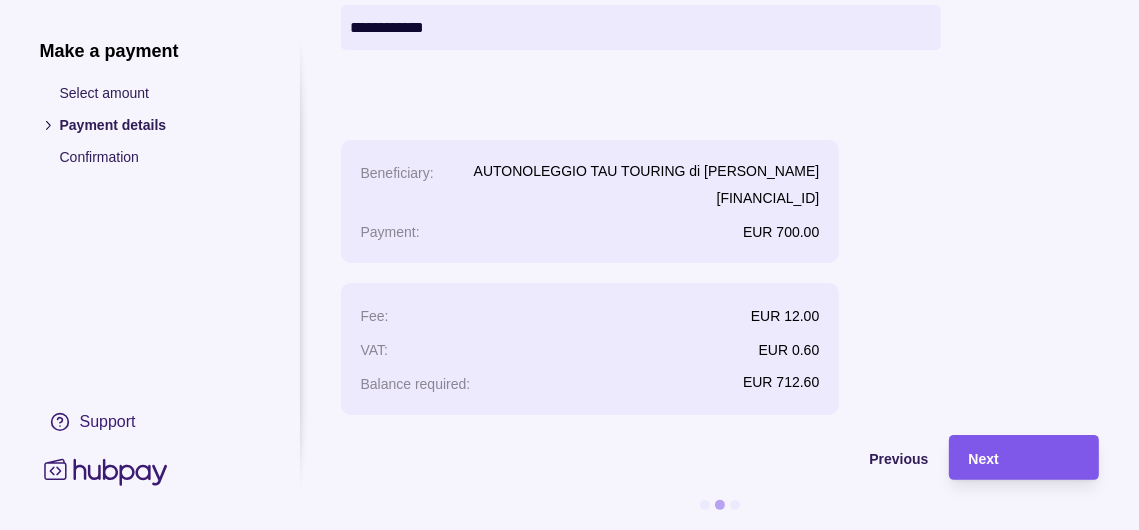 type on "**********" 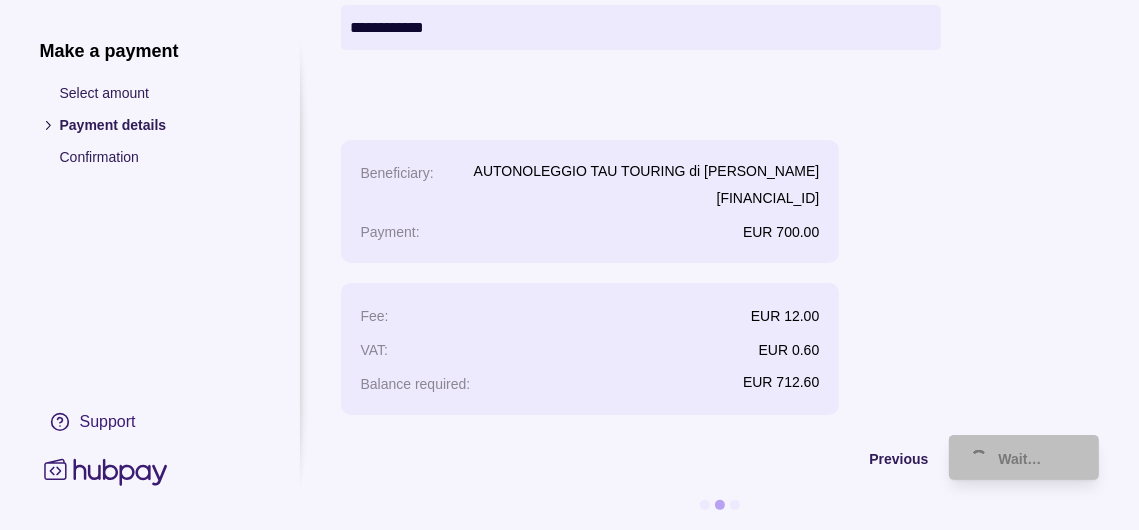 scroll, scrollTop: 0, scrollLeft: 0, axis: both 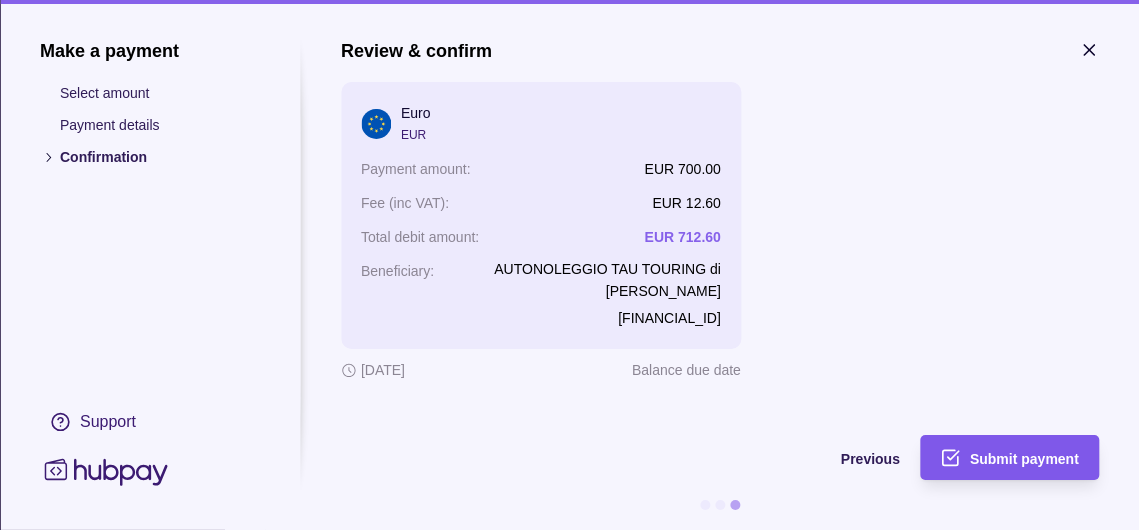 click on "Submit payment" at bounding box center (1024, 459) 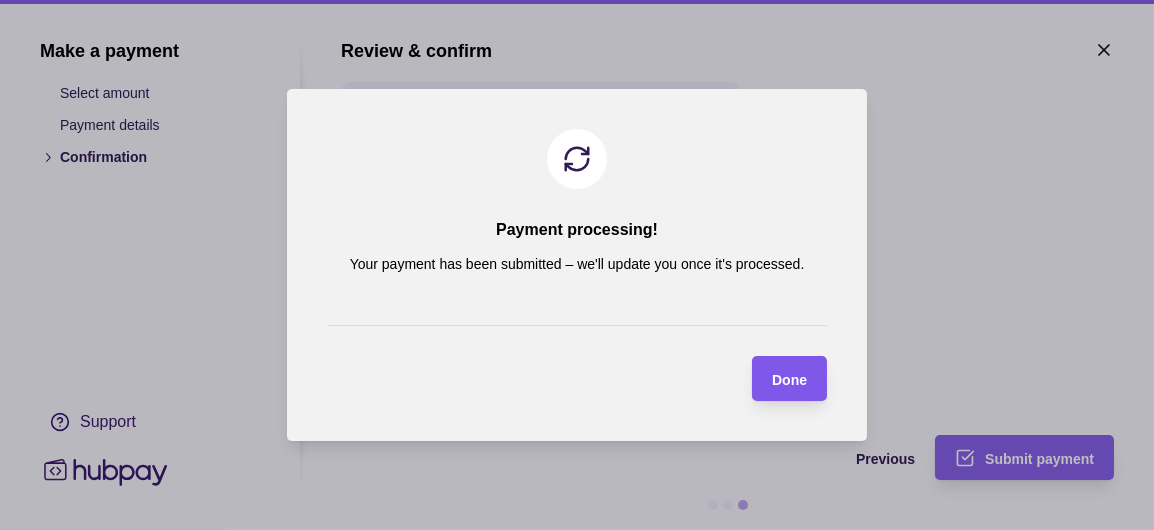click on "Done" at bounding box center (789, 380) 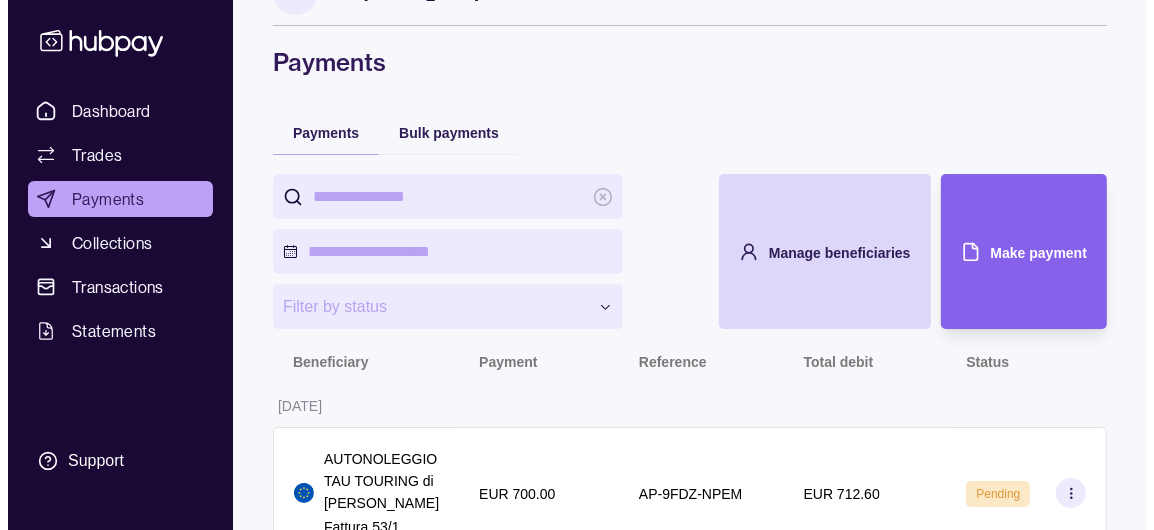 scroll, scrollTop: 0, scrollLeft: 0, axis: both 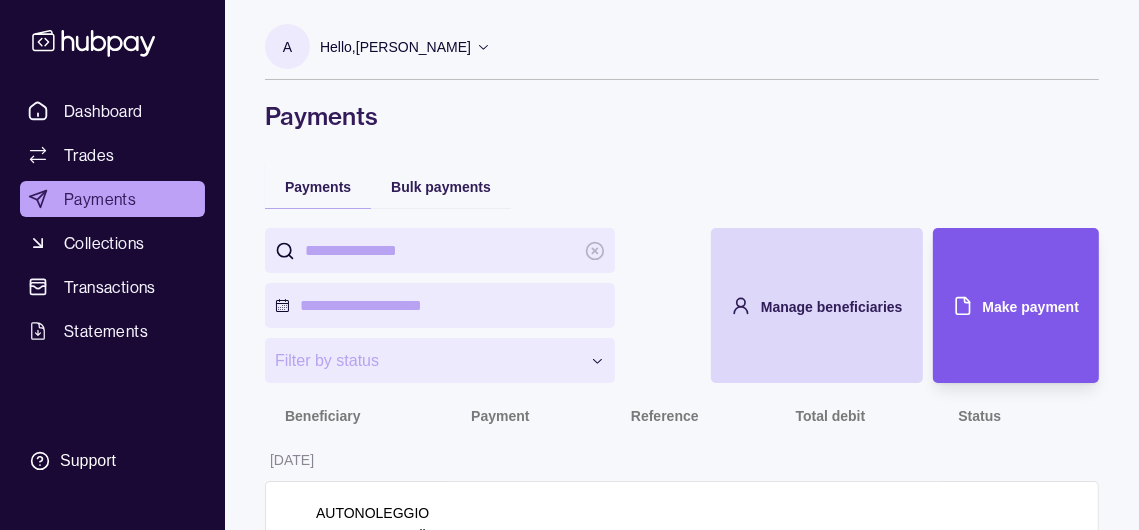 click on "Make payment" at bounding box center [1031, 307] 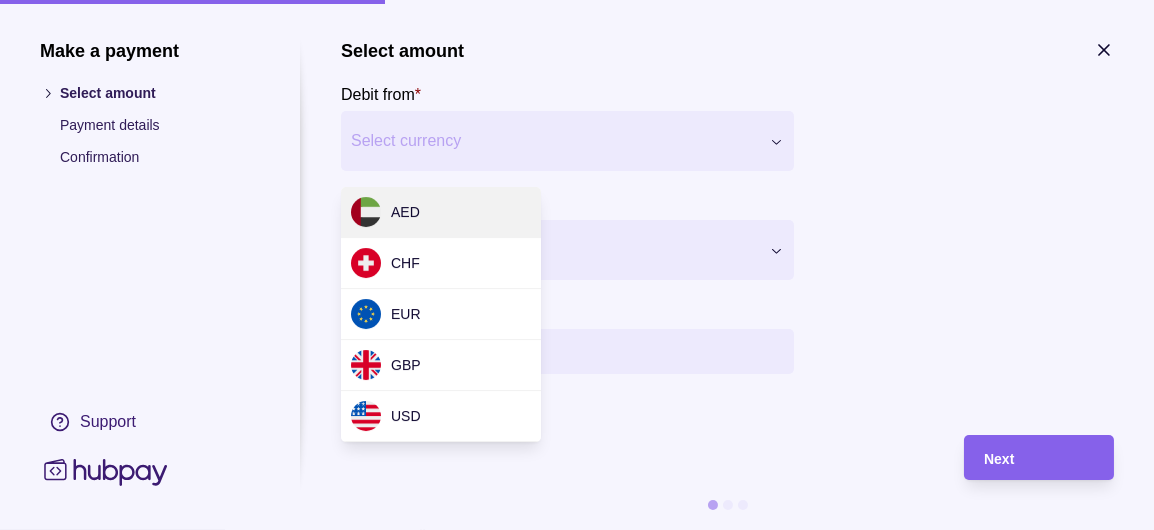 click on "**********" at bounding box center (577, 624) 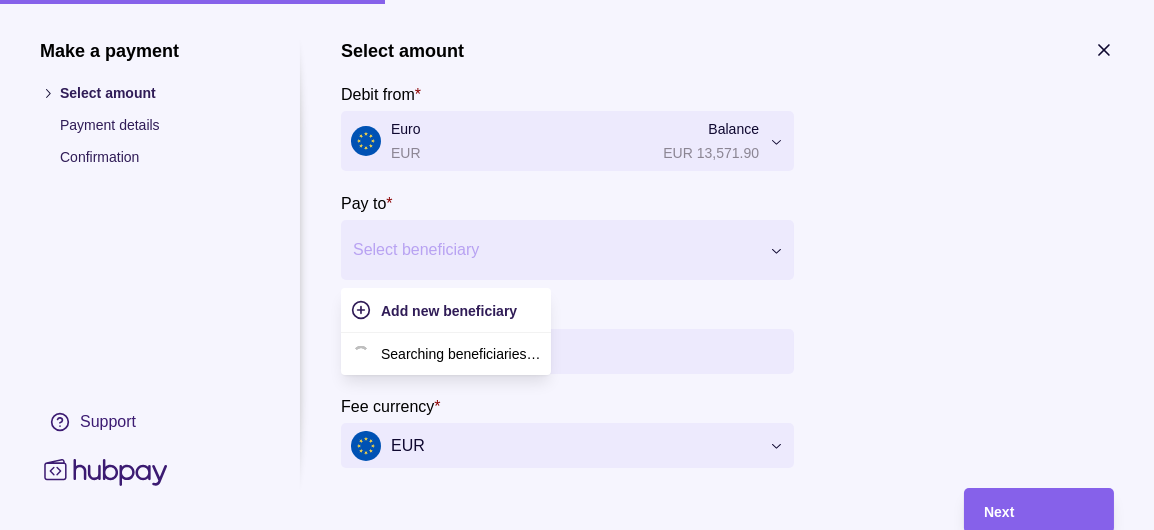 click at bounding box center [555, 250] 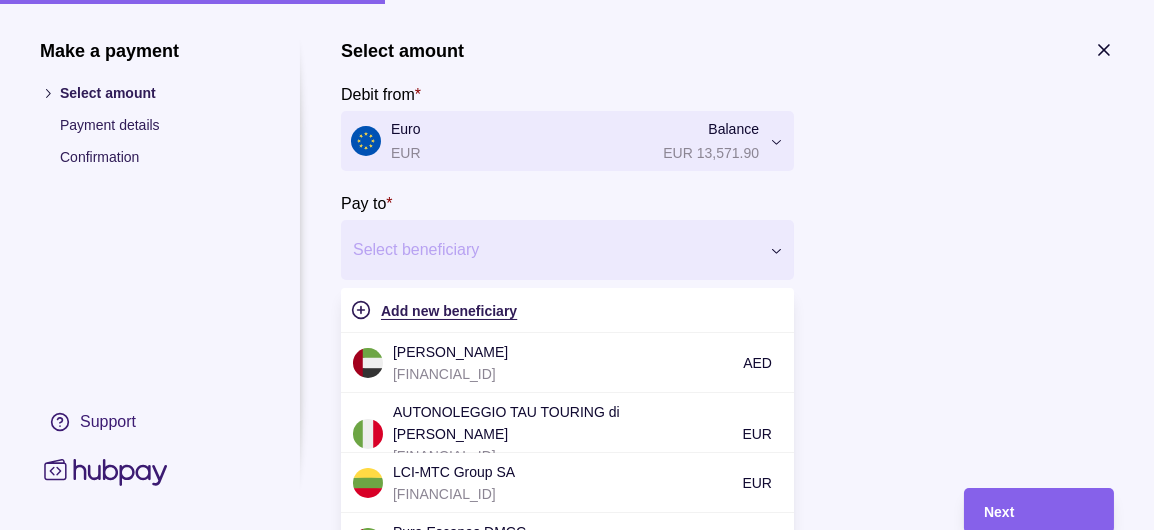click on "Add new beneficiary" at bounding box center (449, 311) 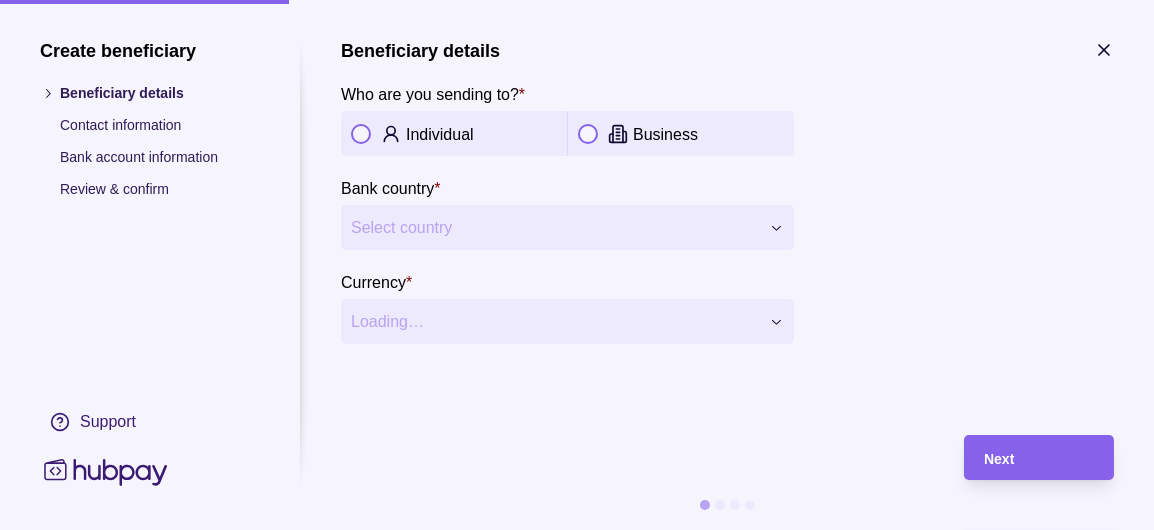 click on "Select country" at bounding box center [555, 228] 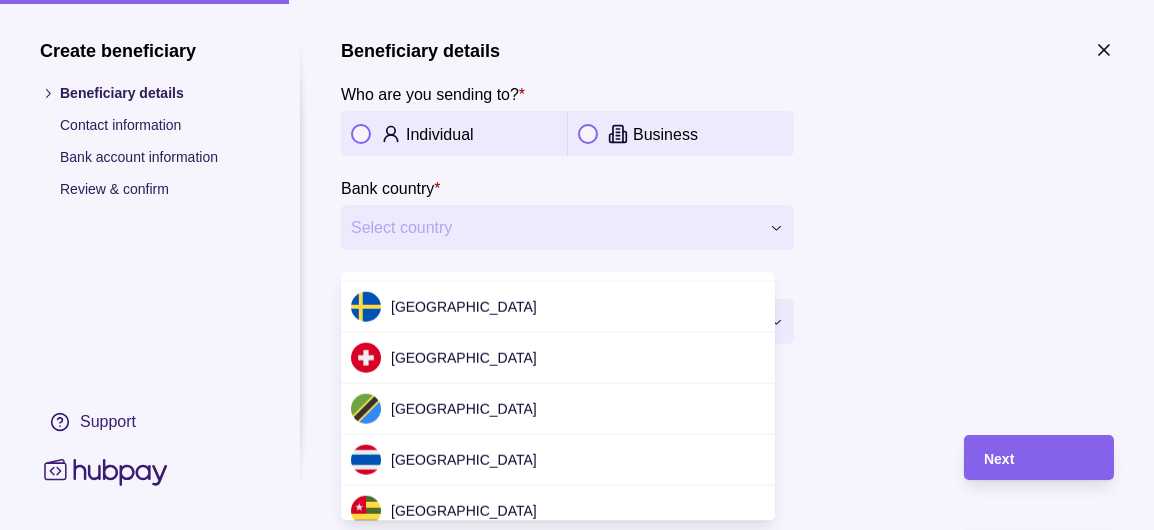scroll, scrollTop: 5905, scrollLeft: 0, axis: vertical 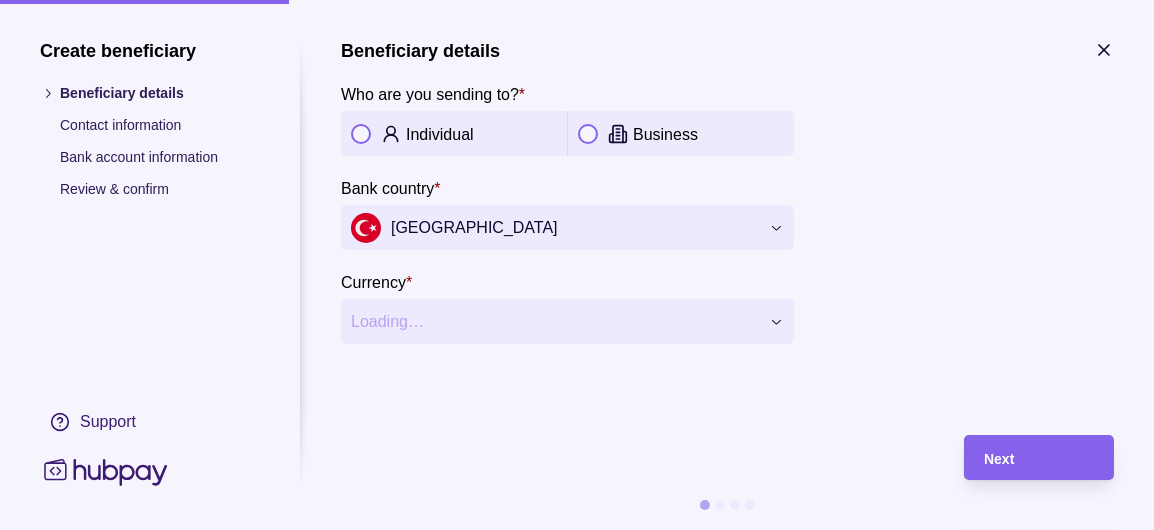 click at bounding box center (588, 134) 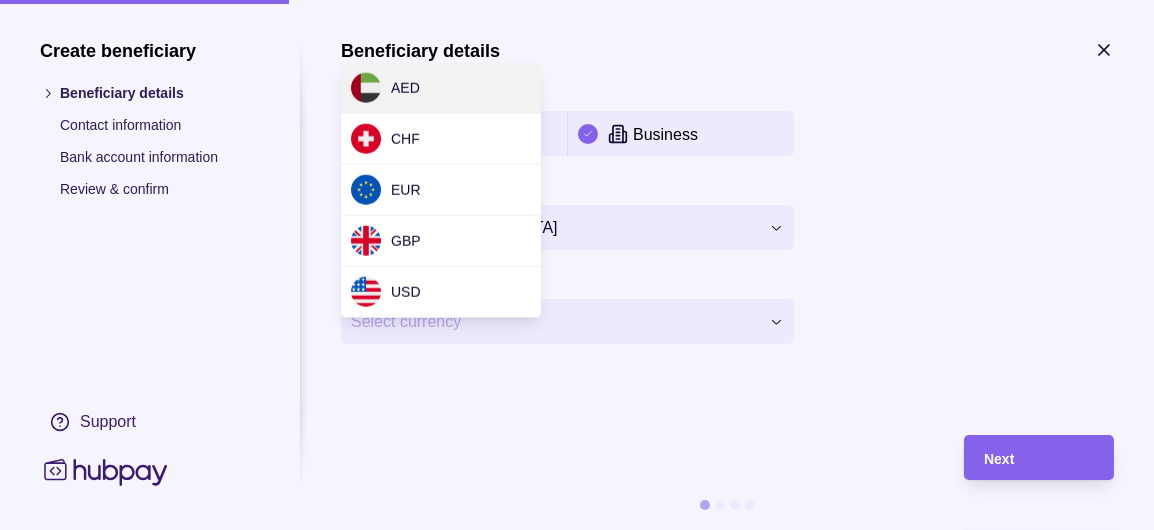 click on "**********" at bounding box center [577, 624] 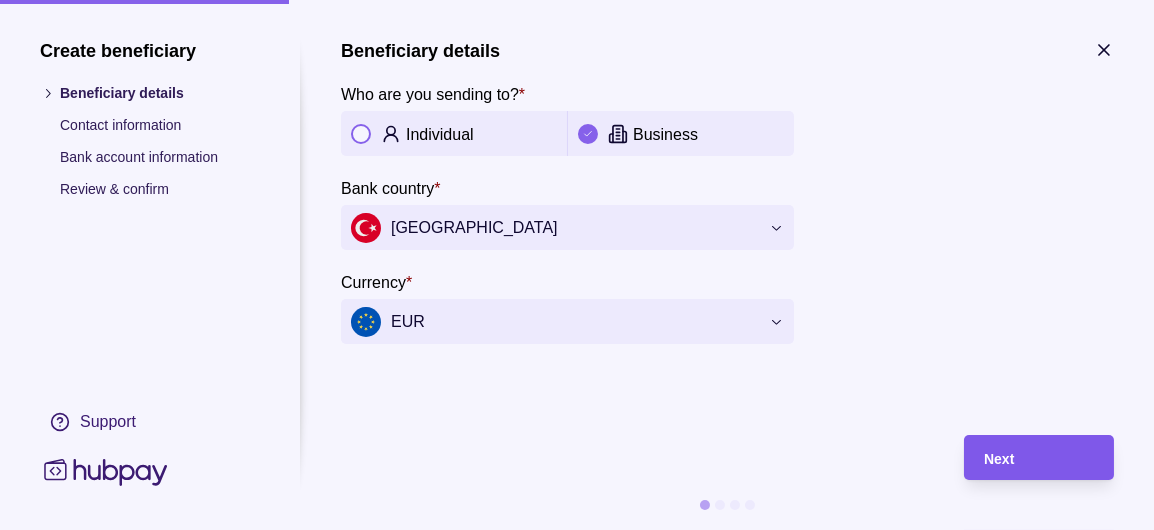 click on "Next" at bounding box center [1039, 458] 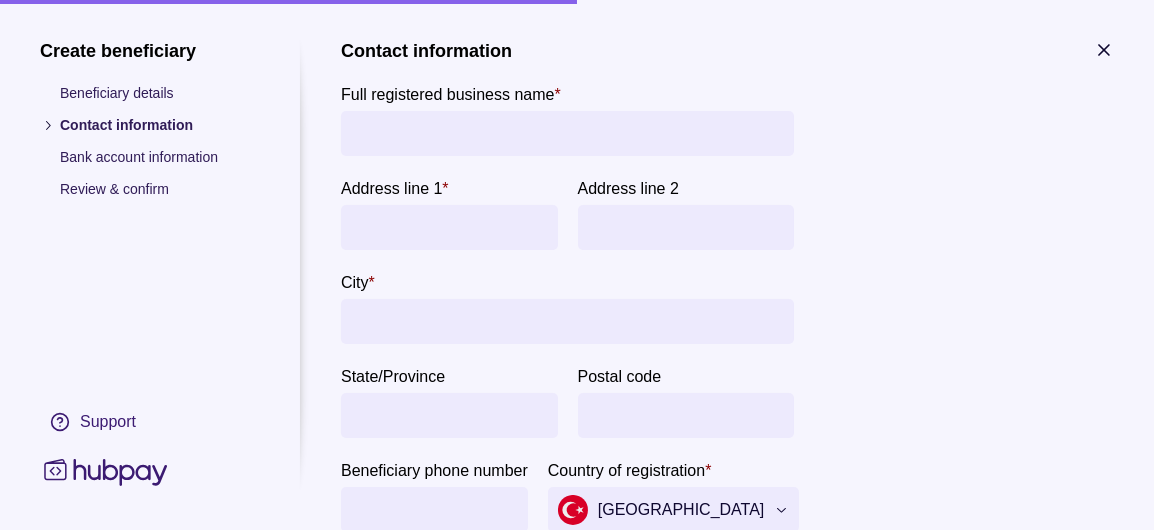 click on "Full registered business name  *" at bounding box center (567, 133) 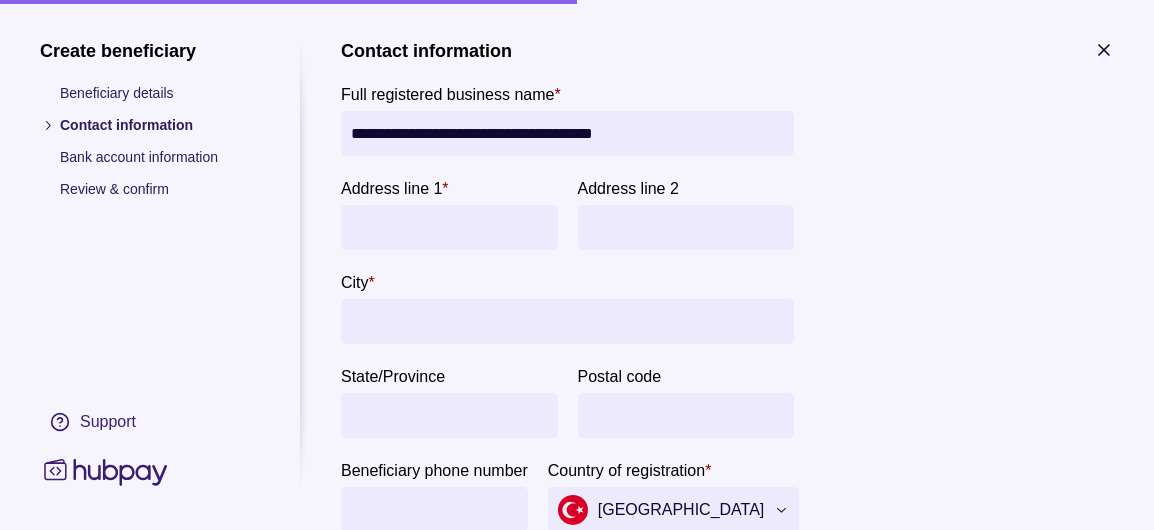 type on "**********" 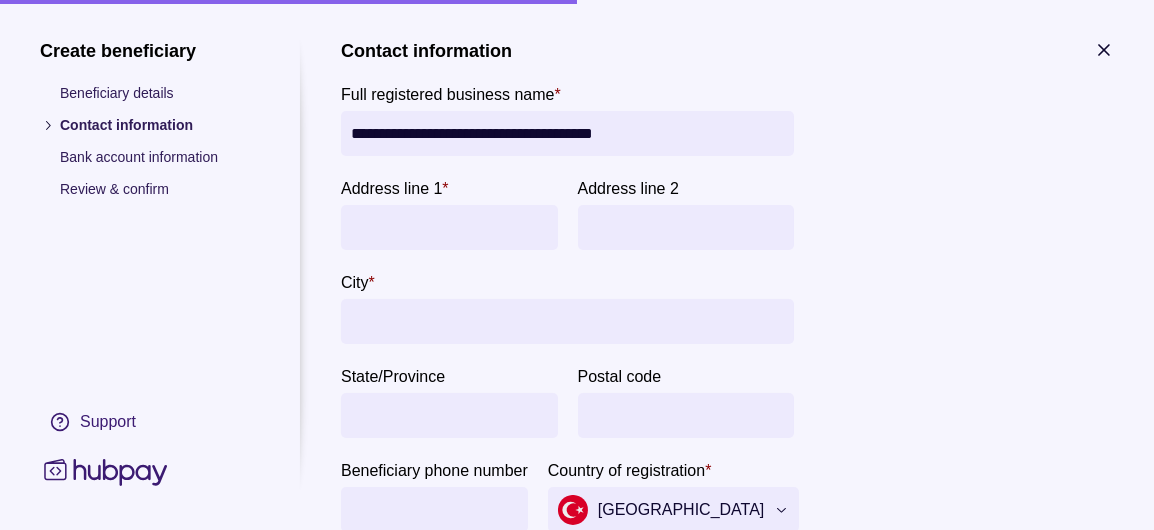 click on "Address line 1  *" at bounding box center [449, 227] 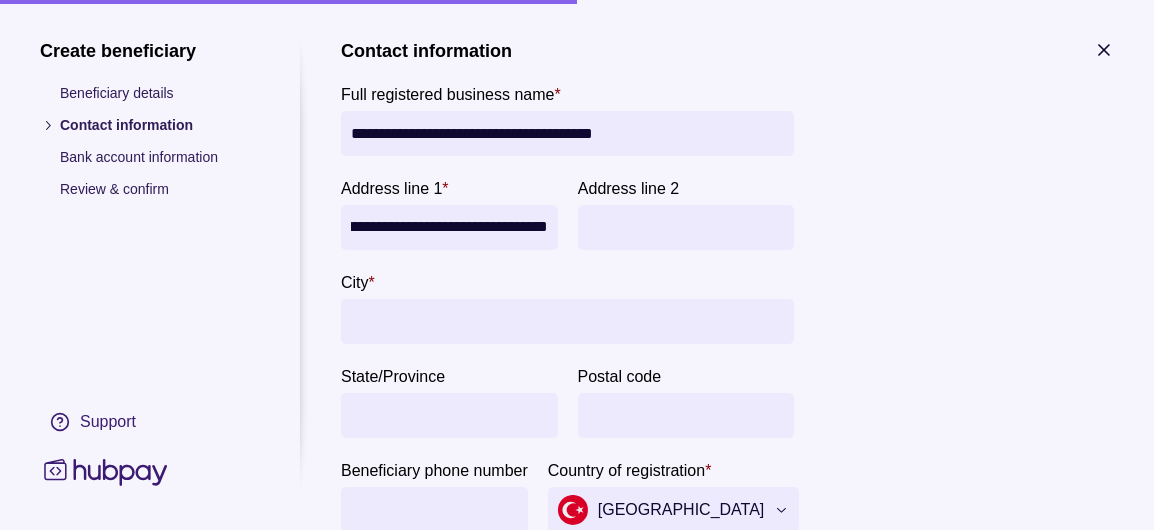scroll, scrollTop: 0, scrollLeft: 72, axis: horizontal 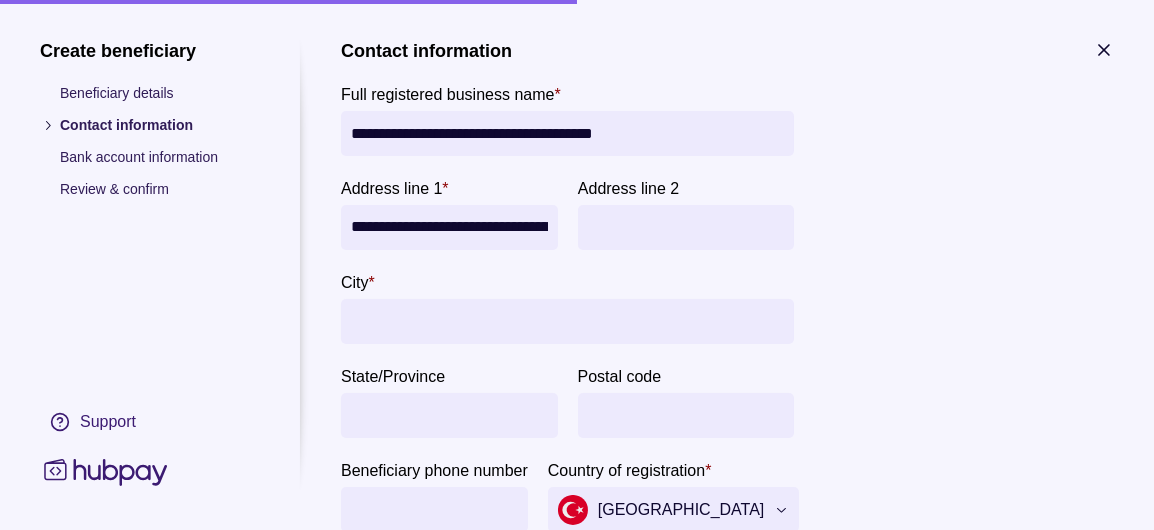 click on "Address line 2" at bounding box center [686, 227] 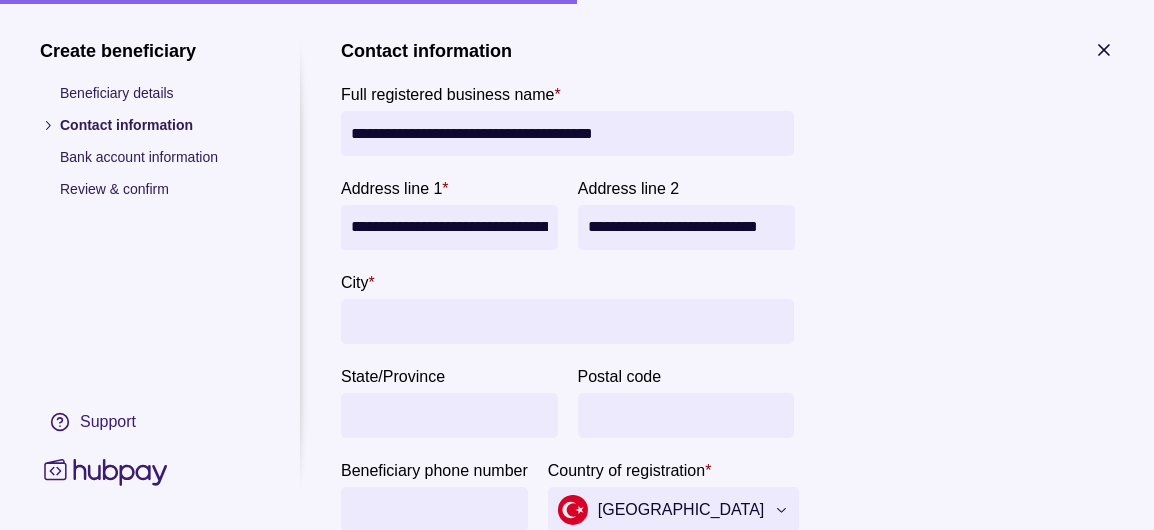 scroll, scrollTop: 0, scrollLeft: 20, axis: horizontal 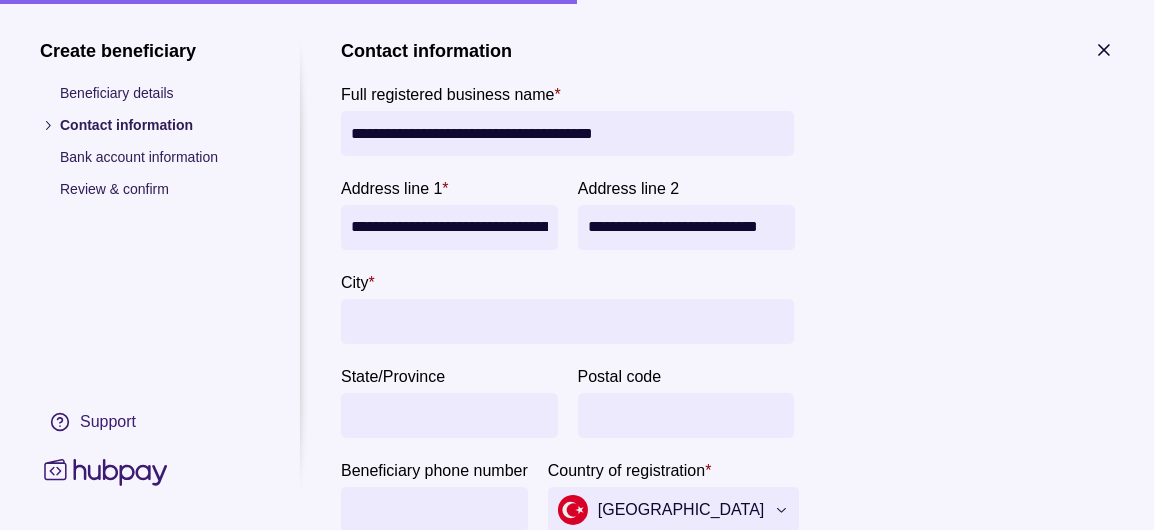 click on "City  *" at bounding box center (567, 321) 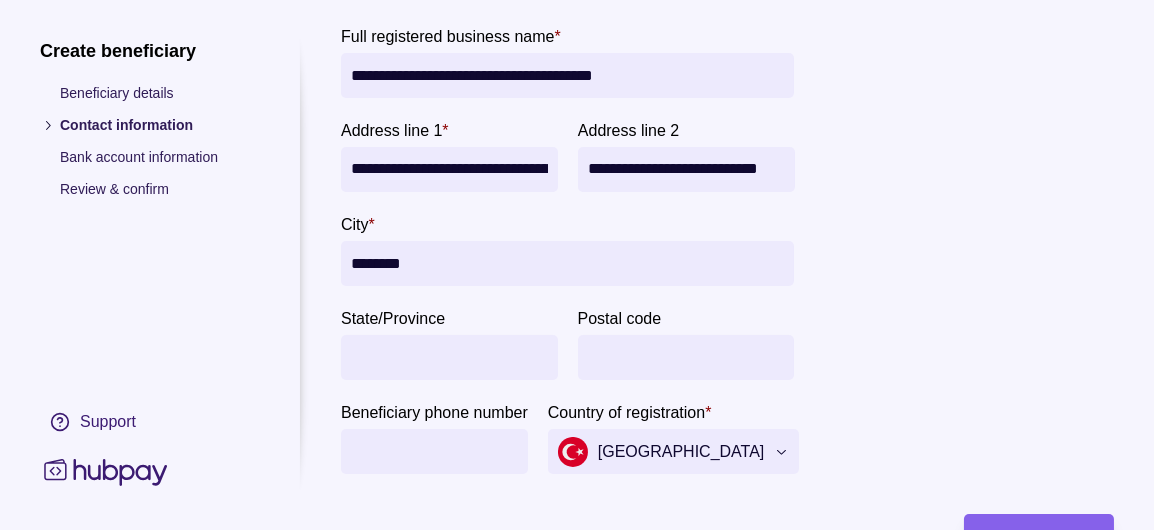 scroll, scrollTop: 100, scrollLeft: 0, axis: vertical 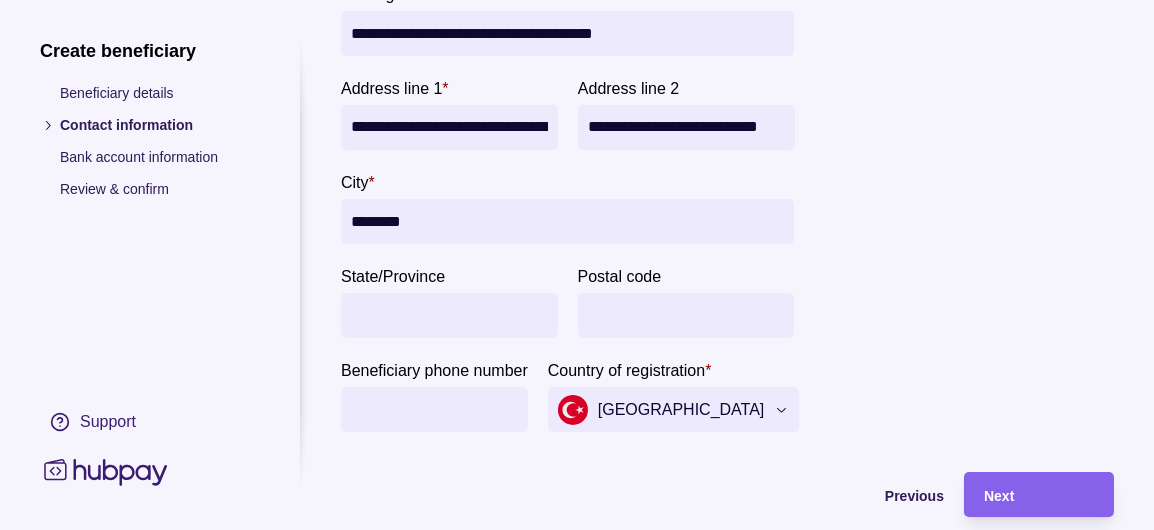 type on "********" 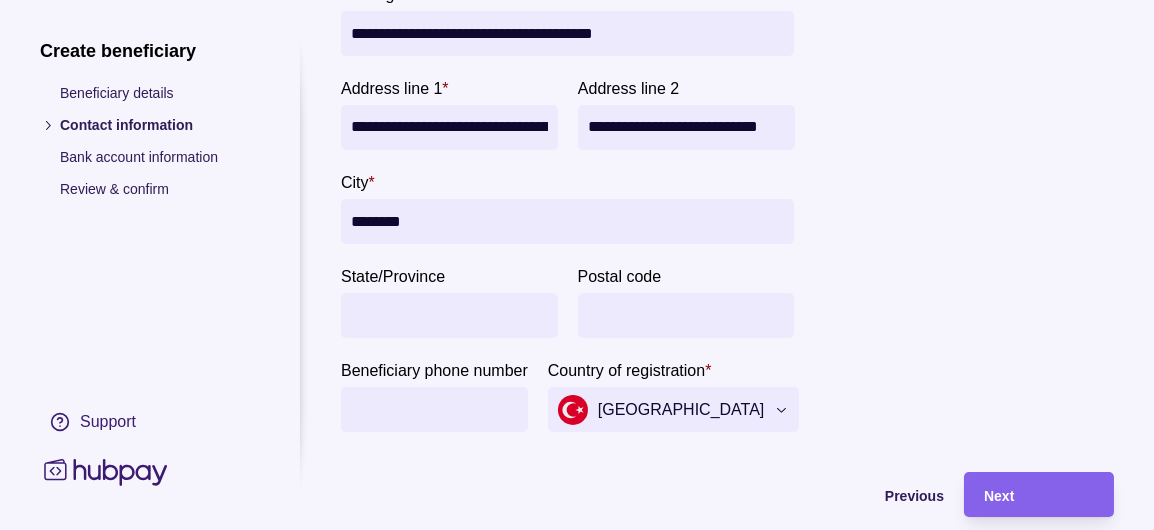 click on "Postal code" at bounding box center [686, 315] 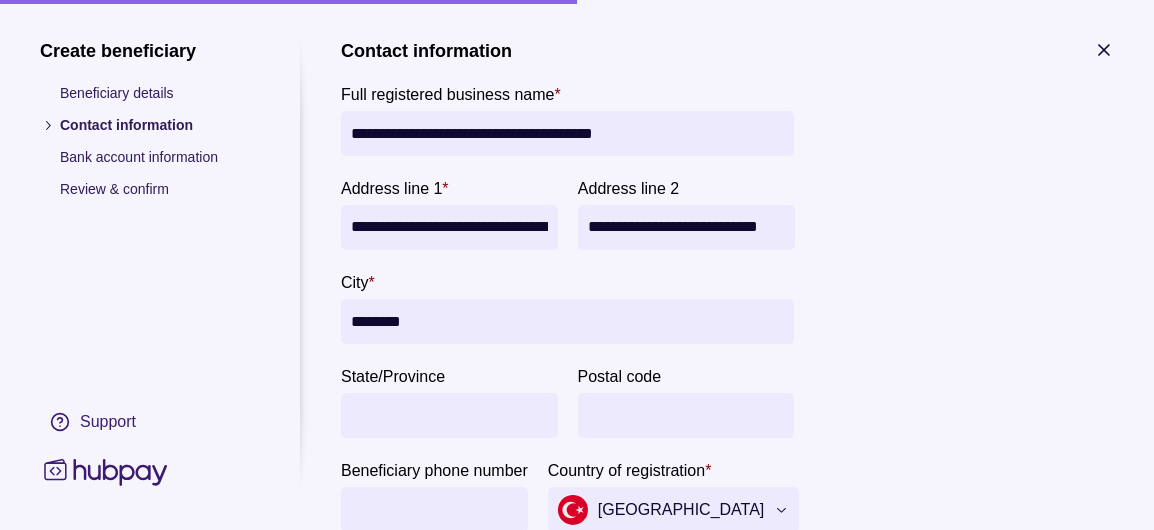 scroll, scrollTop: 181, scrollLeft: 0, axis: vertical 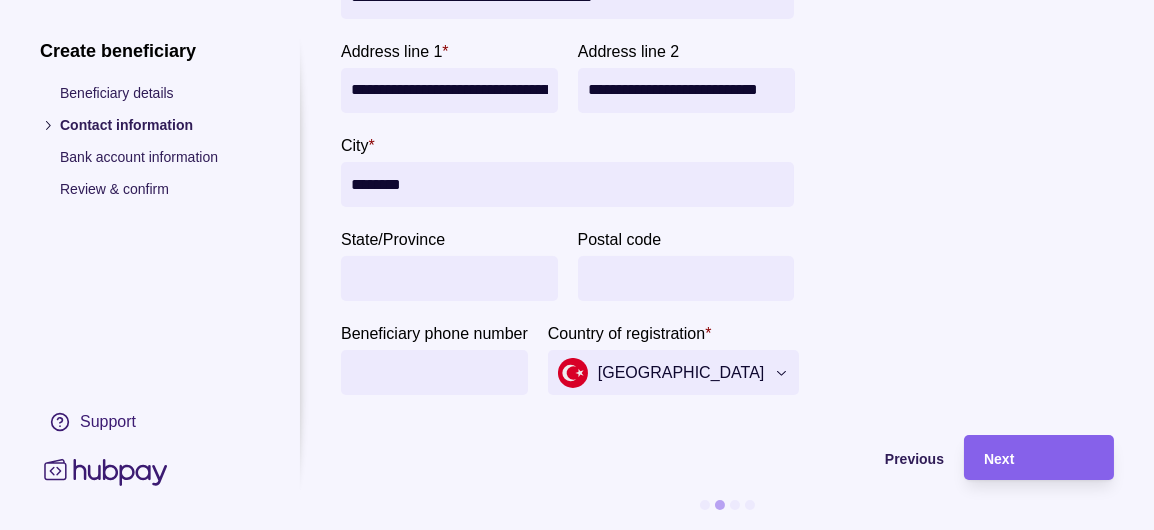 click on "Next" at bounding box center [1039, 458] 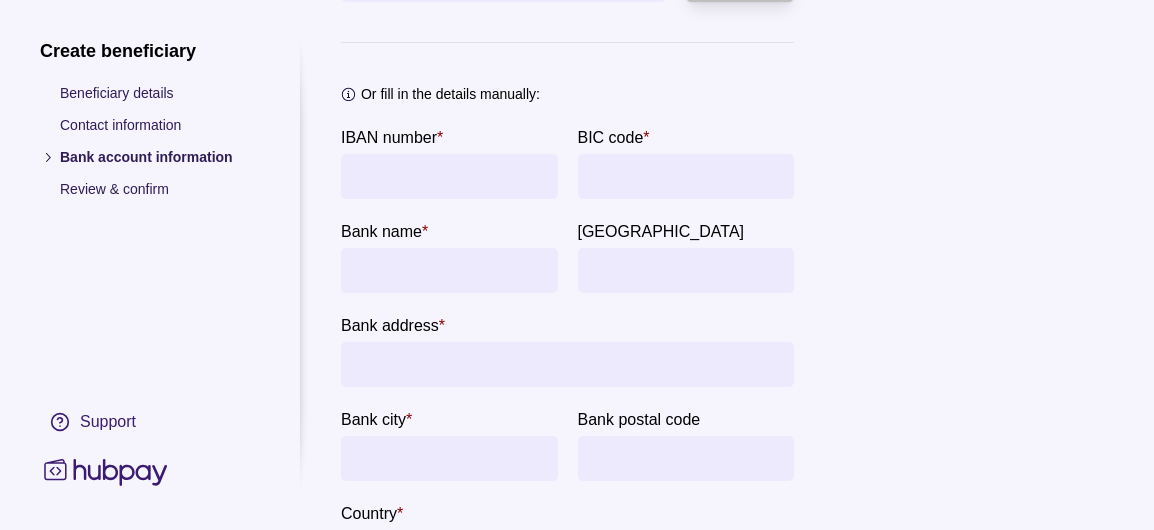 click on "IBAN number  *" at bounding box center [449, 162] 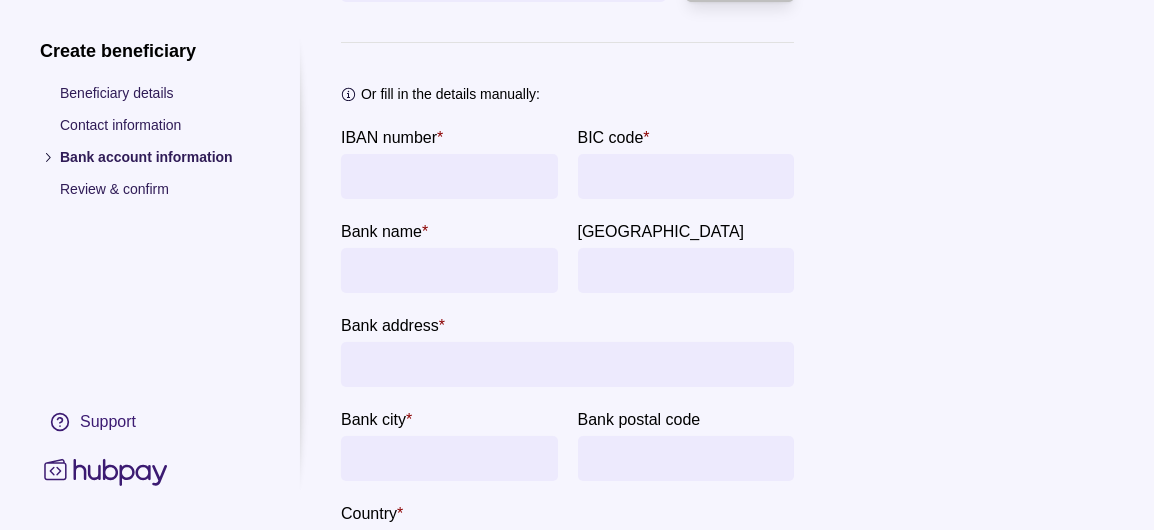 click on "IBAN number  *" at bounding box center (449, 176) 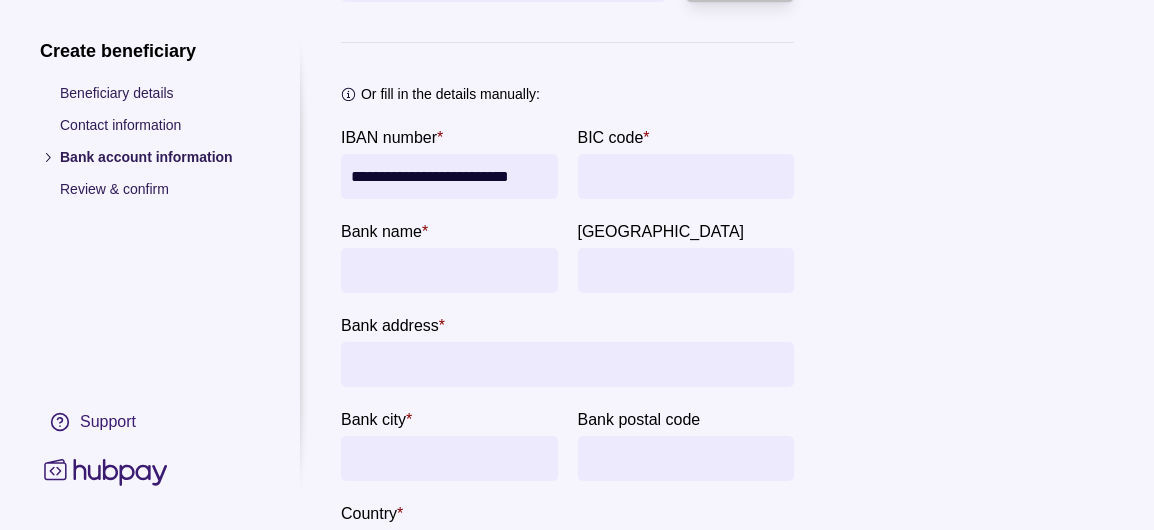 type on "**********" 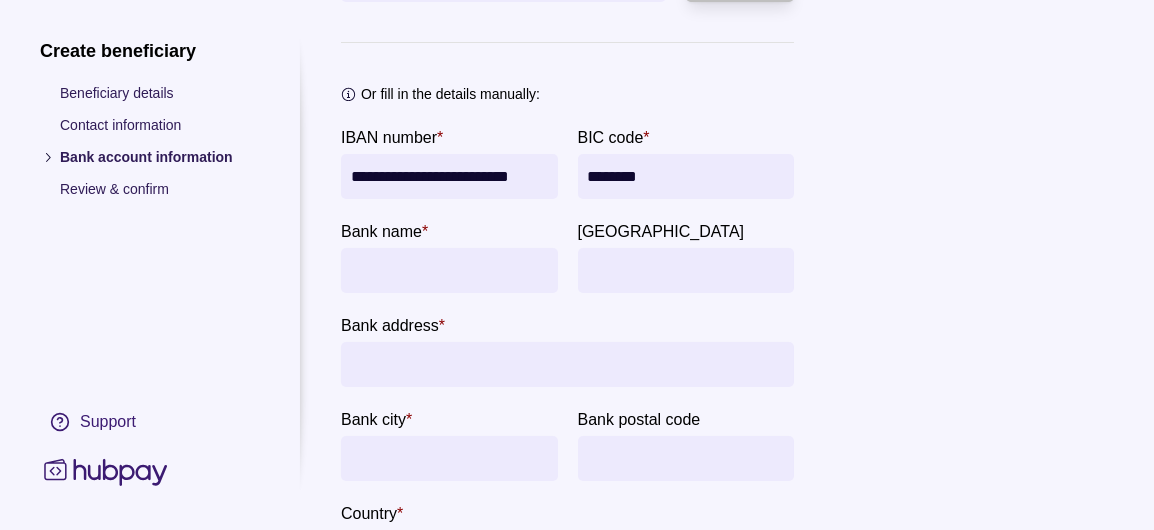 type on "********" 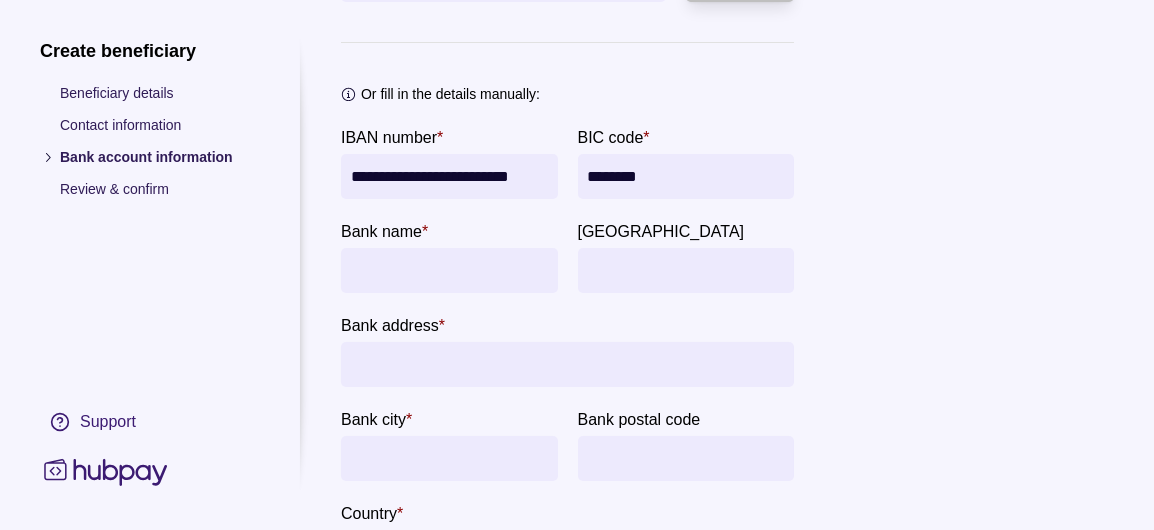 click at bounding box center (449, 270) 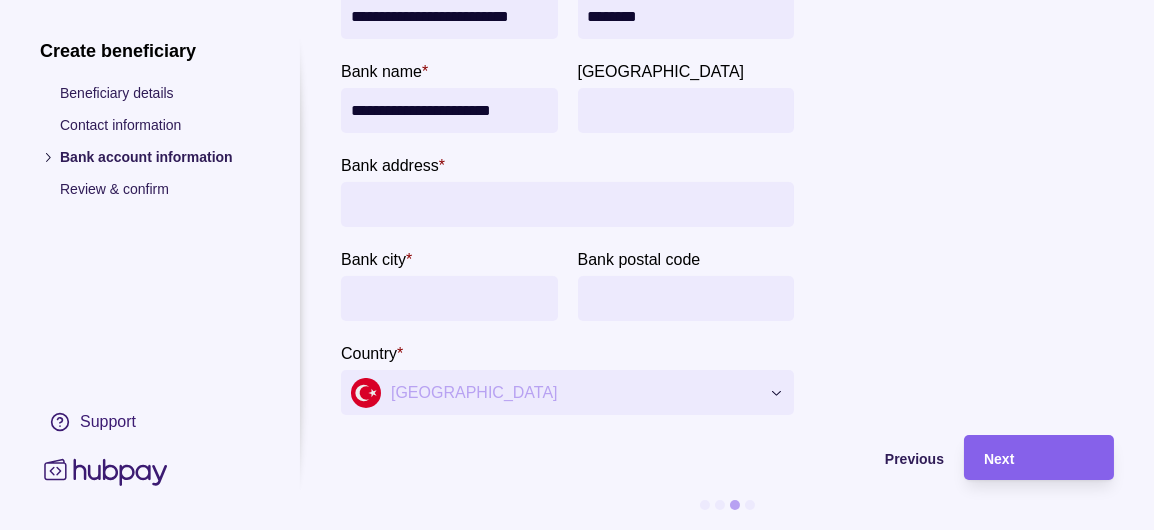 scroll, scrollTop: 381, scrollLeft: 0, axis: vertical 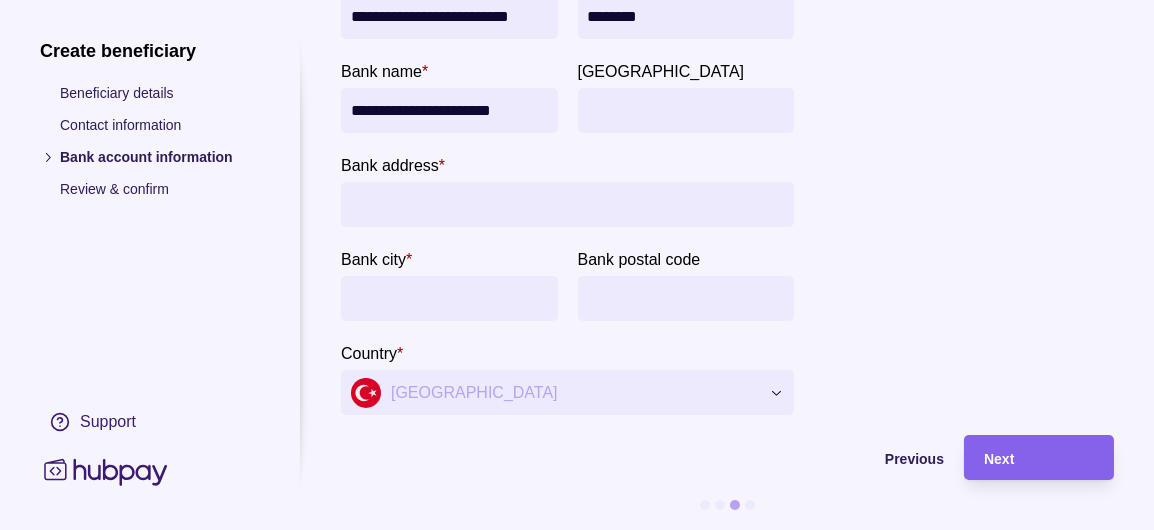 click on "Bank address  *" at bounding box center (567, 204) 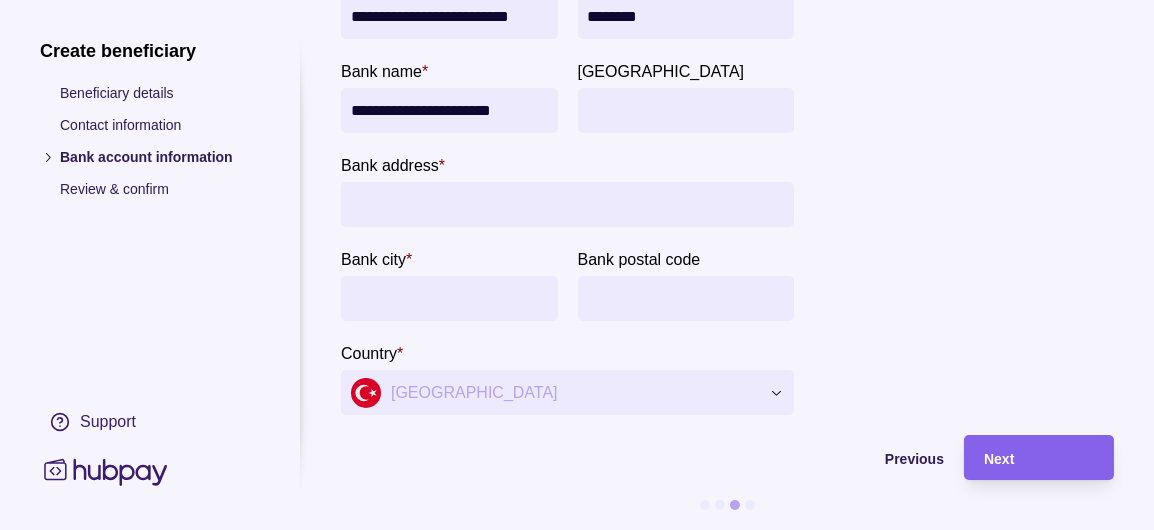 click on "Bank city  *" at bounding box center [449, 298] 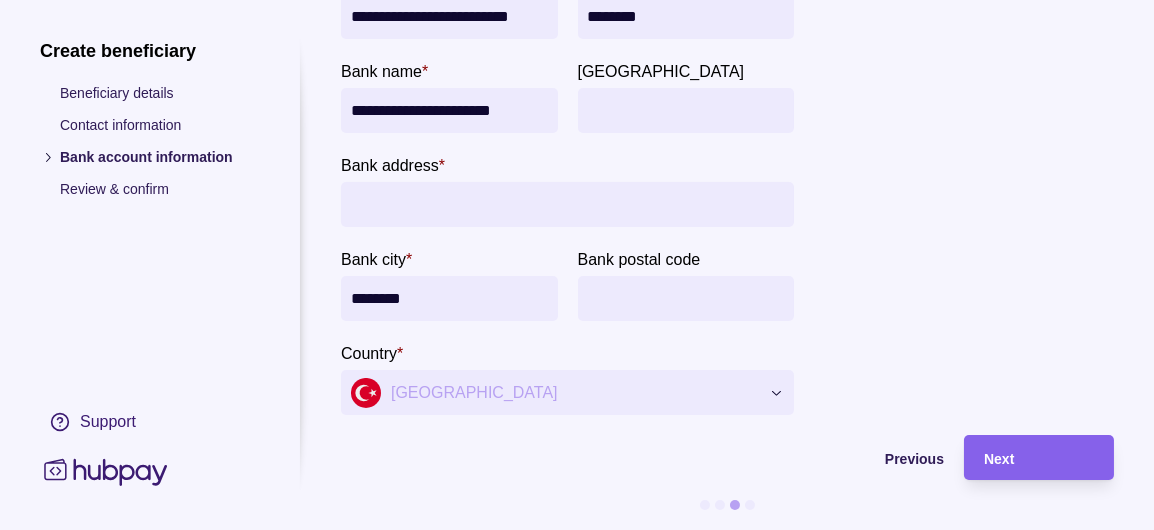 scroll, scrollTop: 481, scrollLeft: 0, axis: vertical 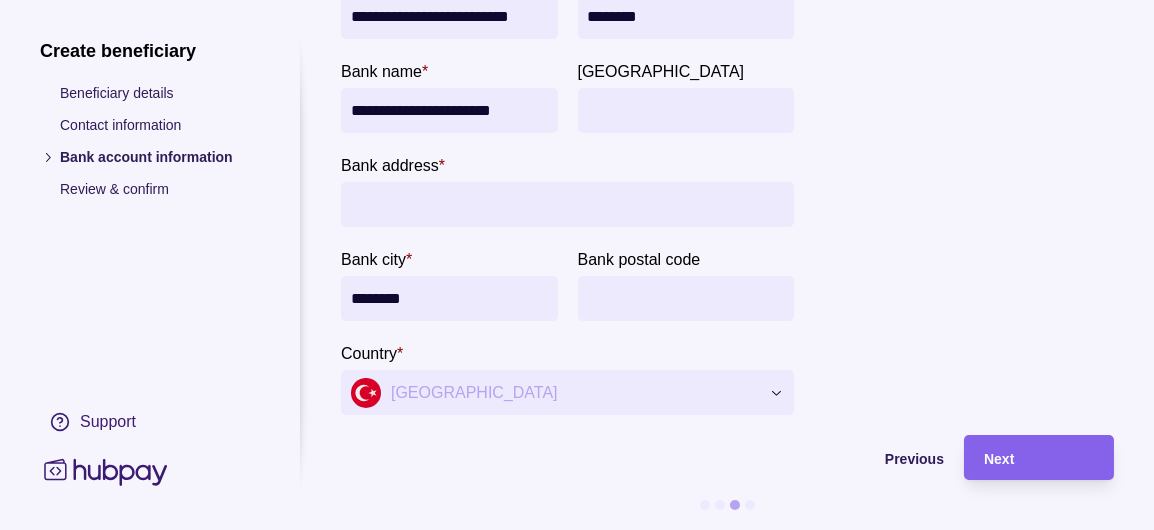 click on "Bank address  *" at bounding box center [567, 204] 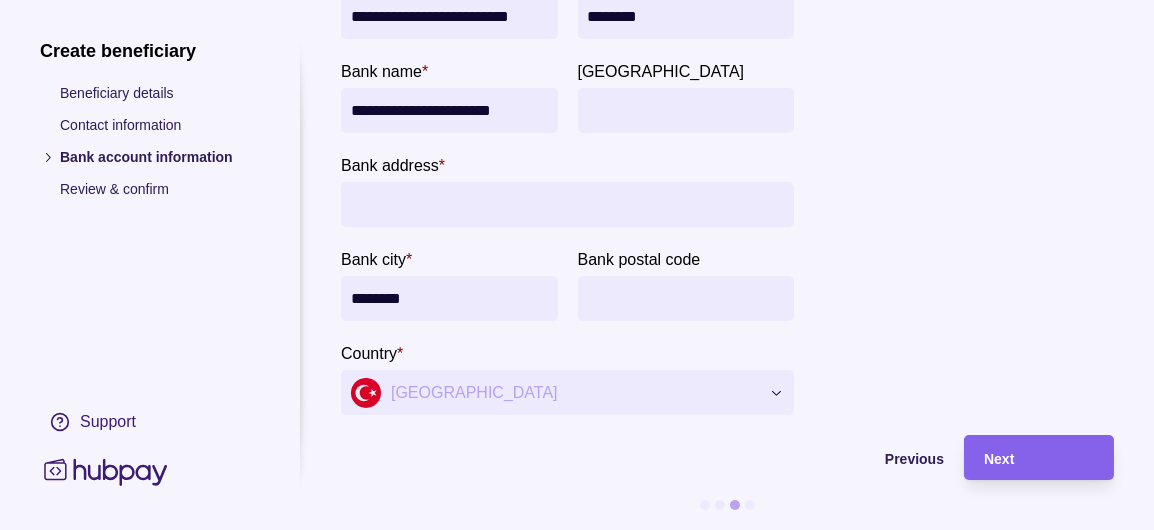drag, startPoint x: 519, startPoint y: 94, endPoint x: 336, endPoint y: 74, distance: 184.08965 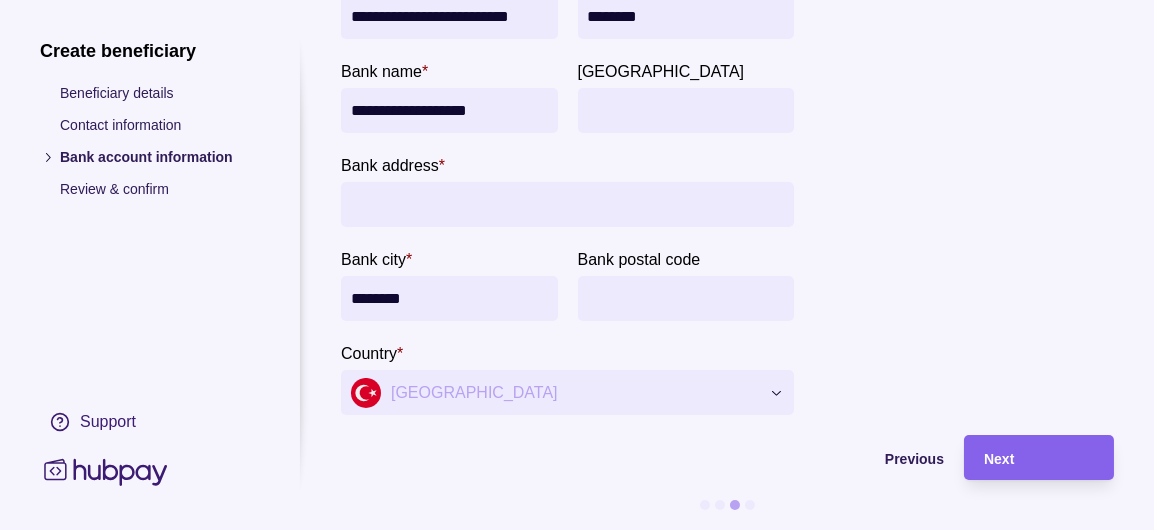 drag, startPoint x: 532, startPoint y: 79, endPoint x: 192, endPoint y: 22, distance: 344.74484 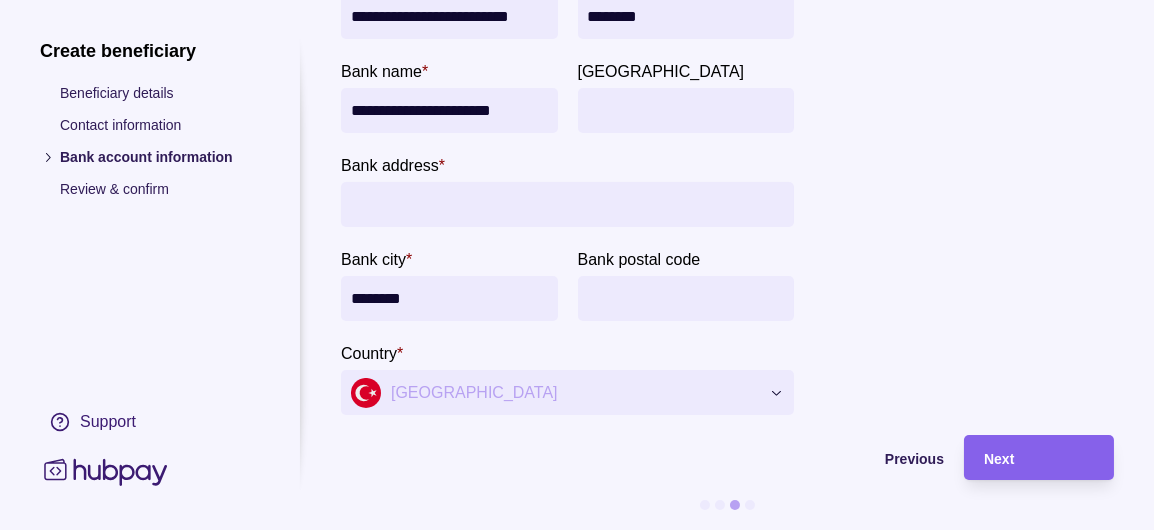 type on "**********" 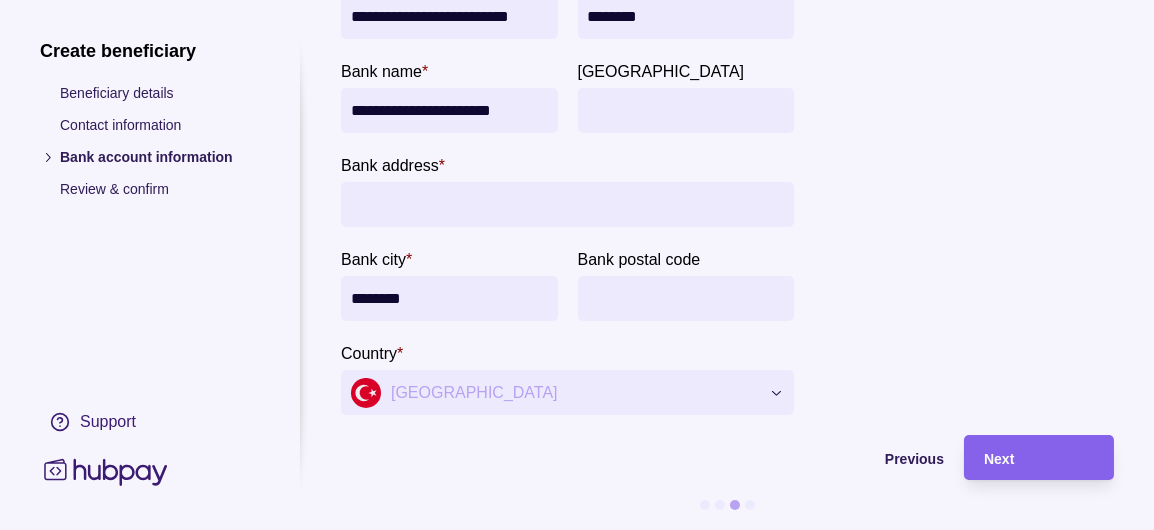 click on "Bank address  *" at bounding box center [567, 204] 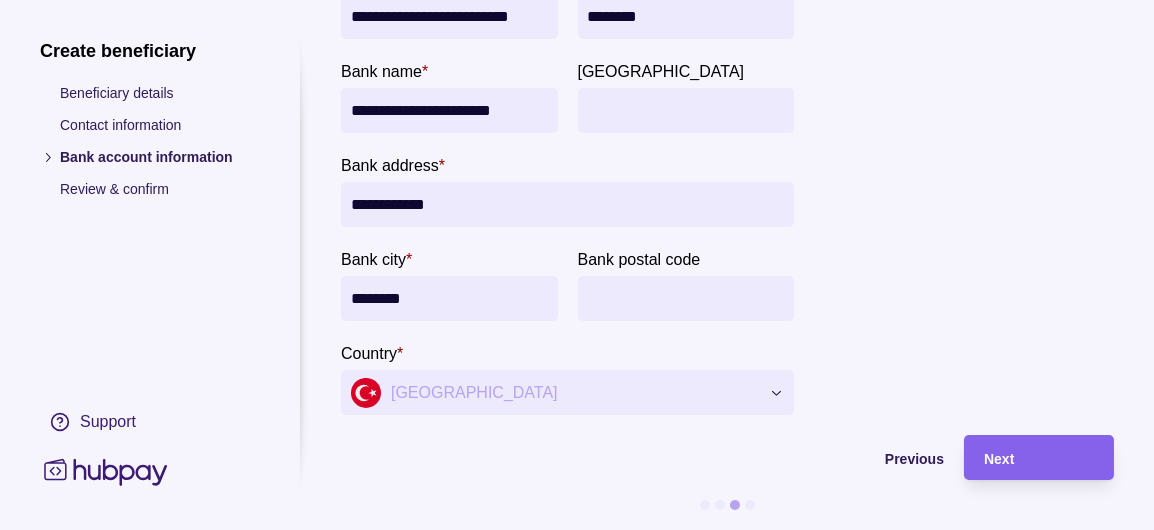 type on "**********" 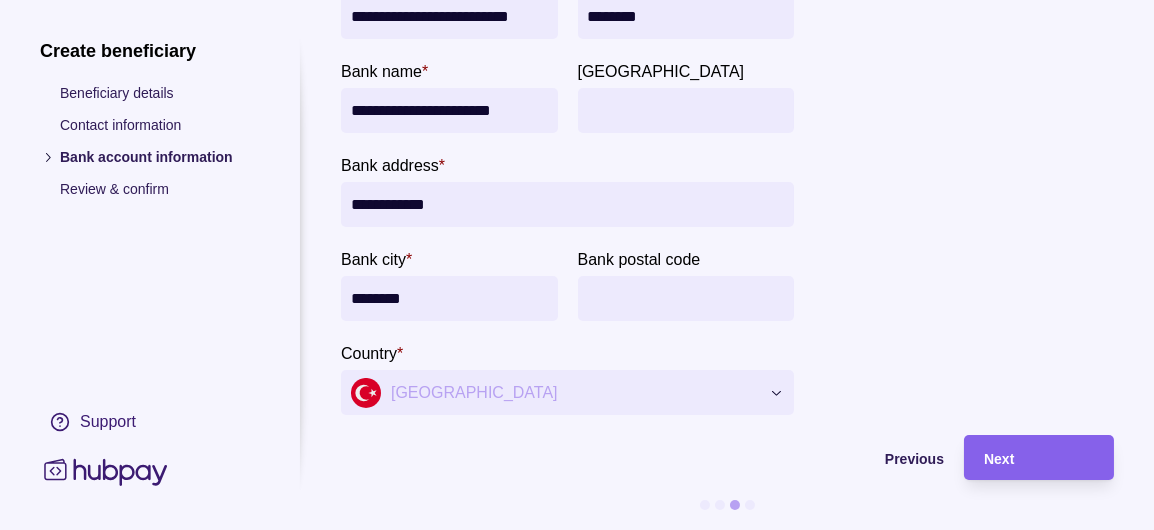 click on "Bank postal code" at bounding box center (686, 298) 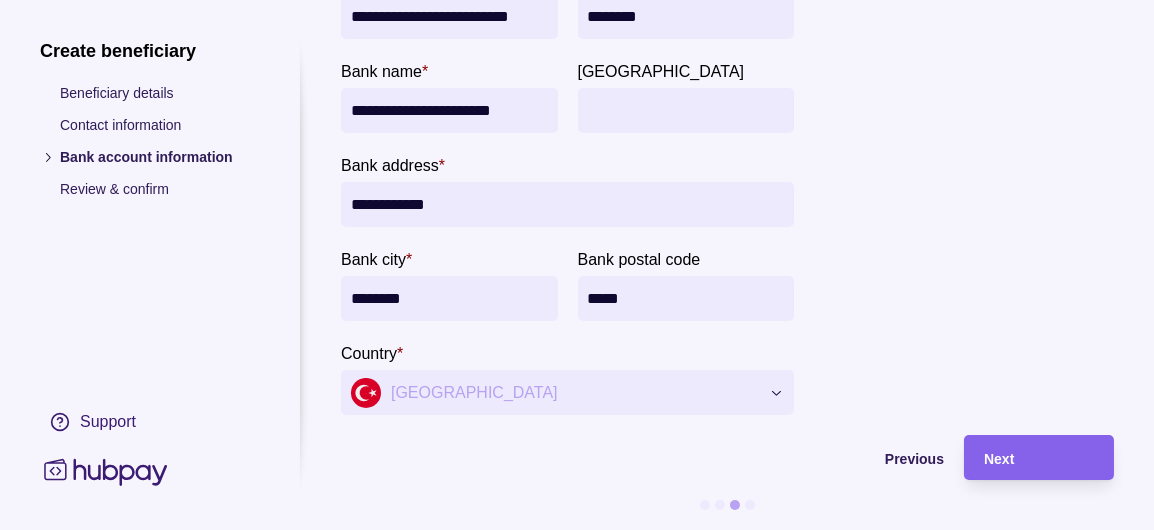 type on "*****" 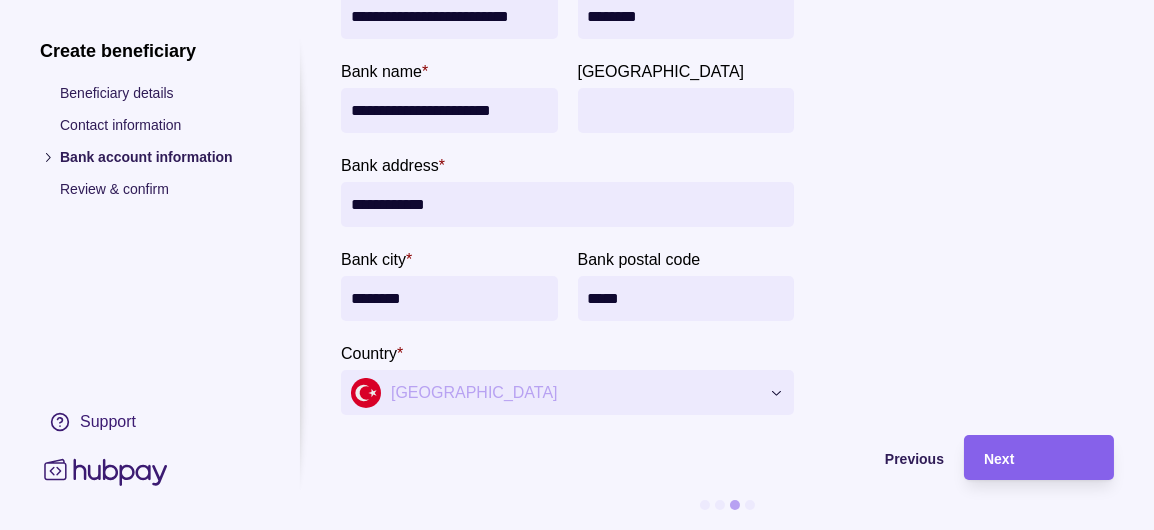 click on "**********" at bounding box center (567, 204) 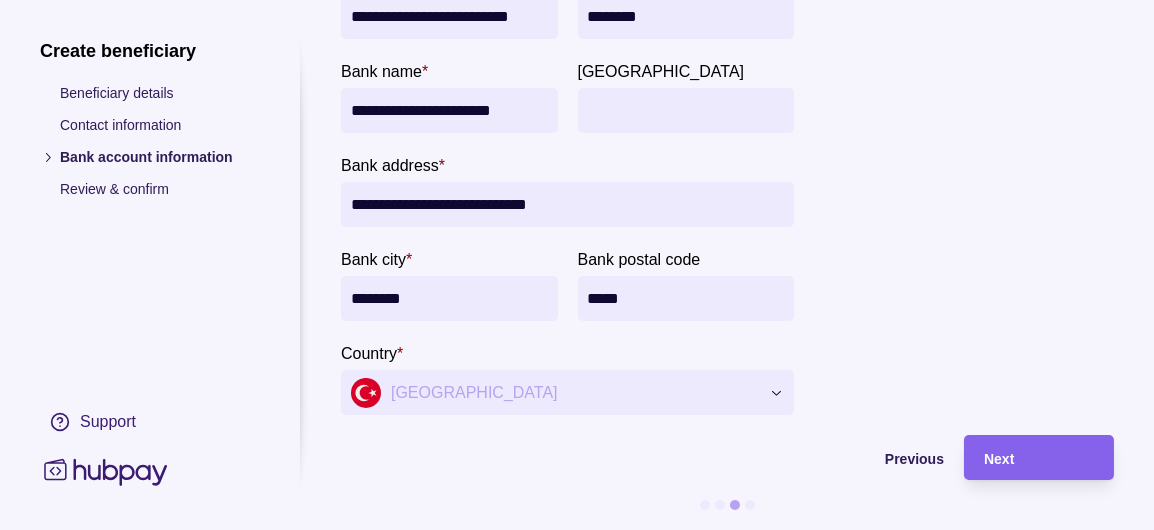 scroll, scrollTop: 691, scrollLeft: 0, axis: vertical 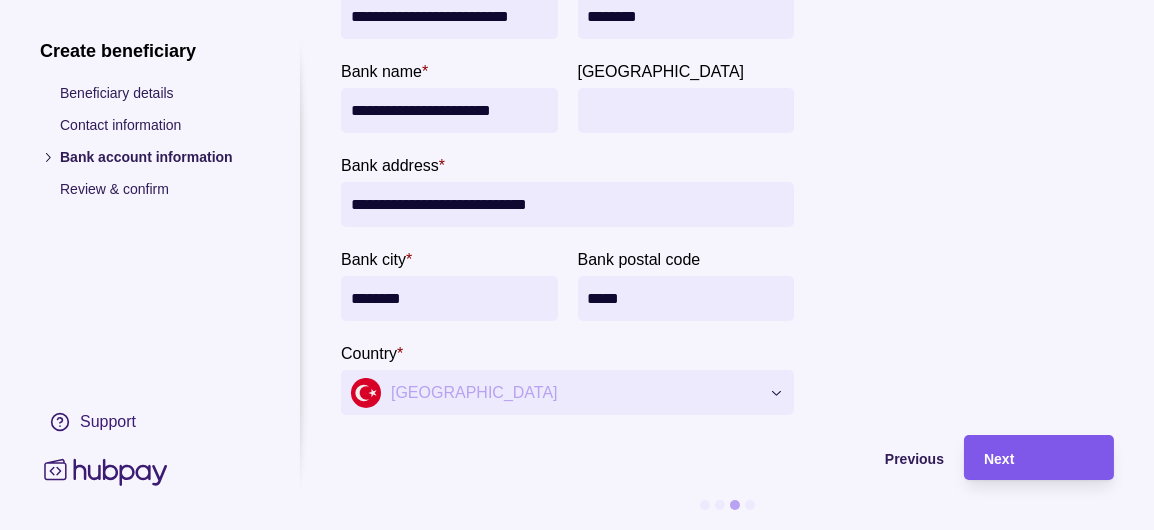 type on "**********" 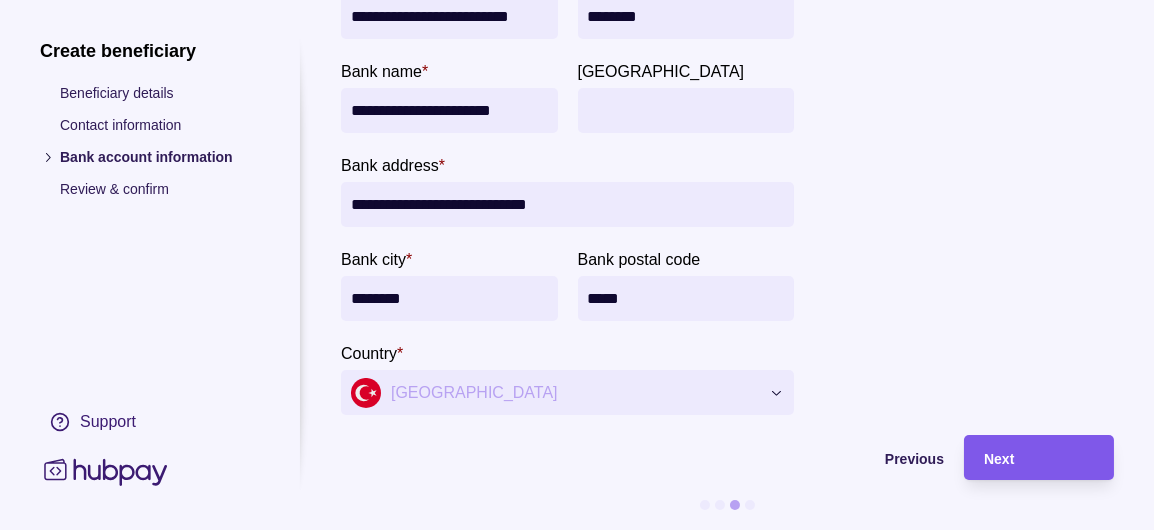 click on "Next" at bounding box center [1039, 458] 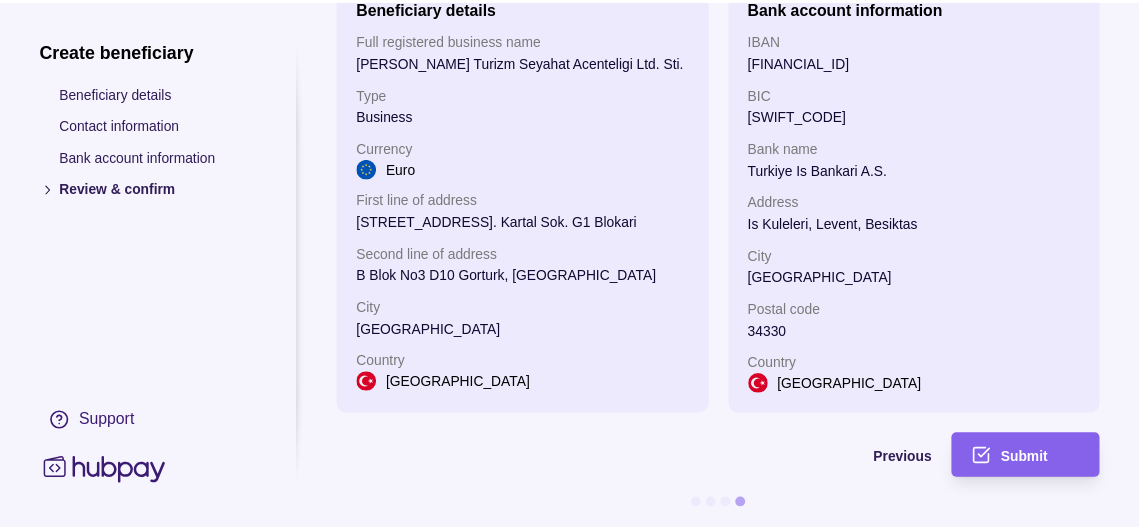 scroll, scrollTop: 174, scrollLeft: 0, axis: vertical 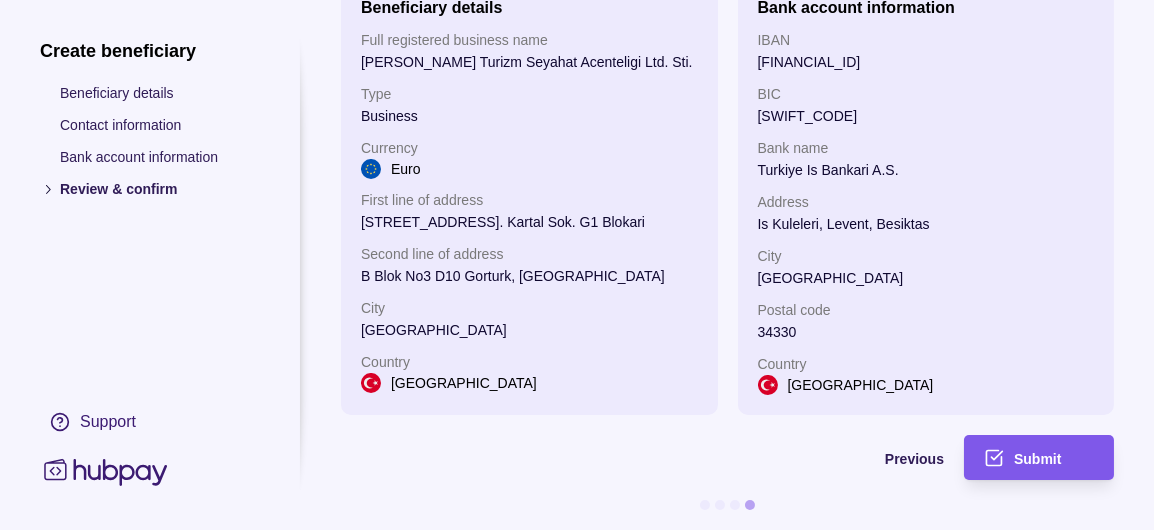 click on "Submit" at bounding box center (1037, 459) 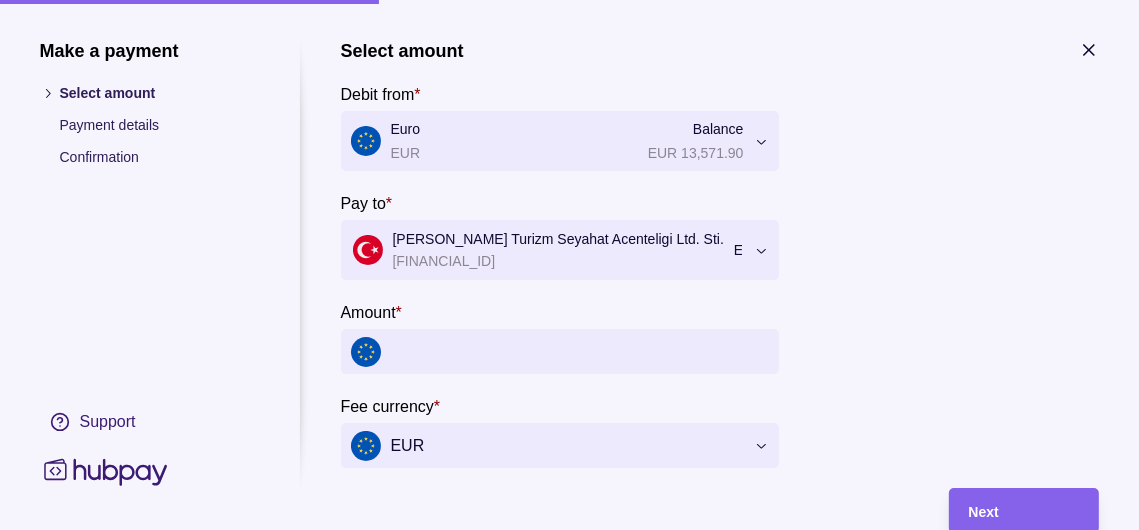 click on "Amount  *" at bounding box center (580, 351) 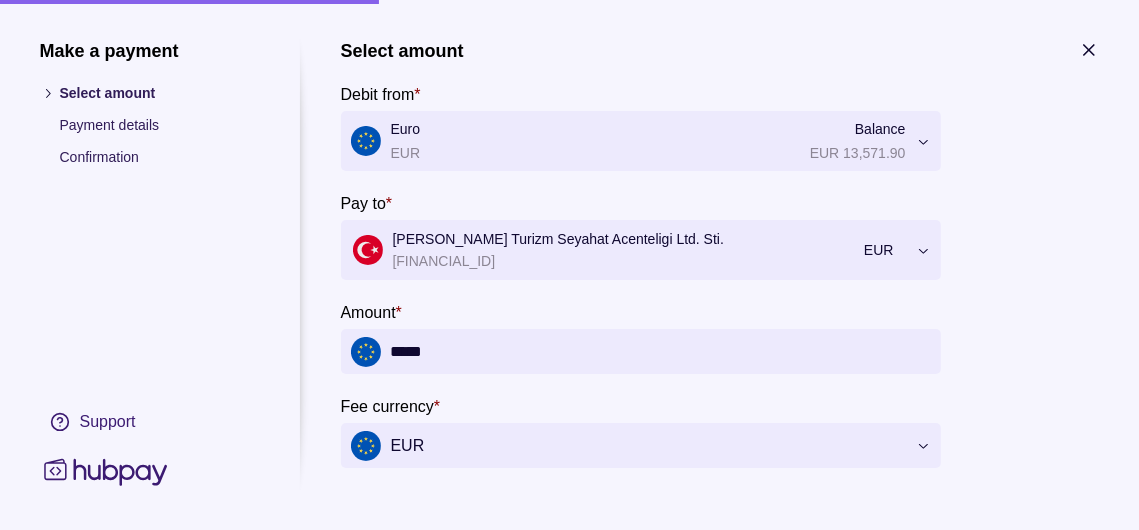 scroll, scrollTop: 480, scrollLeft: 0, axis: vertical 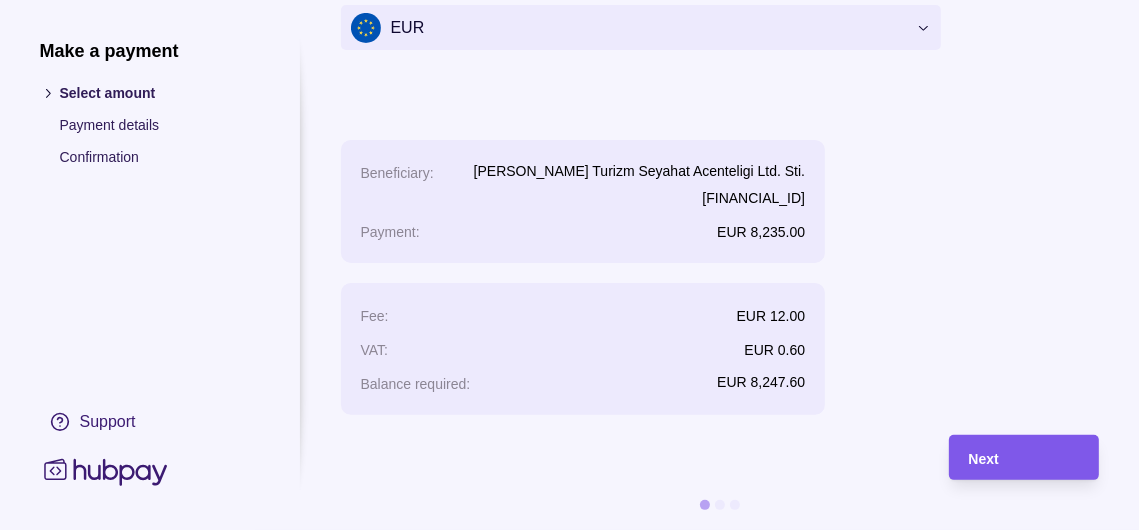 type on "*****" 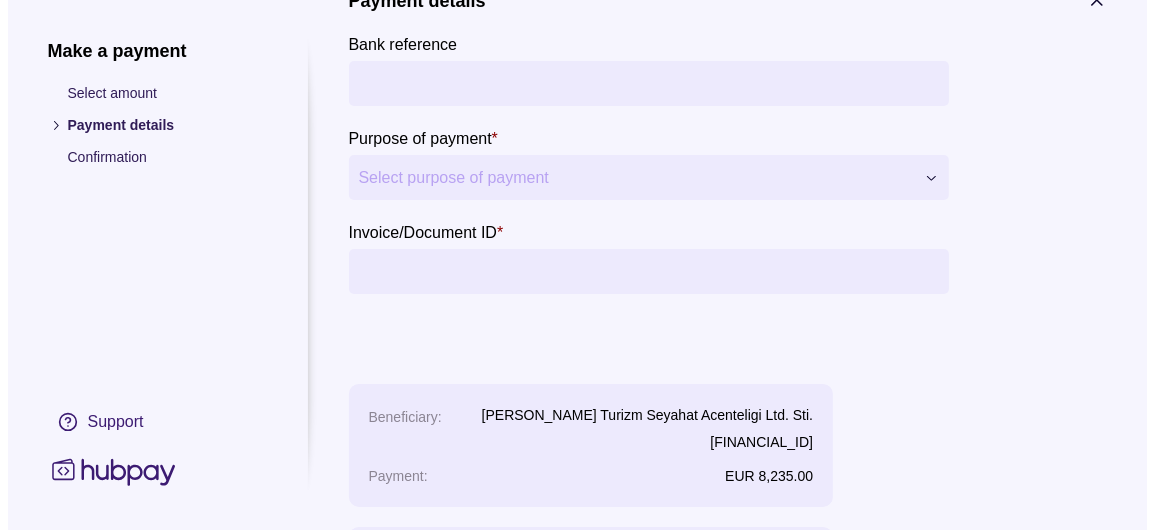 scroll, scrollTop: 0, scrollLeft: 0, axis: both 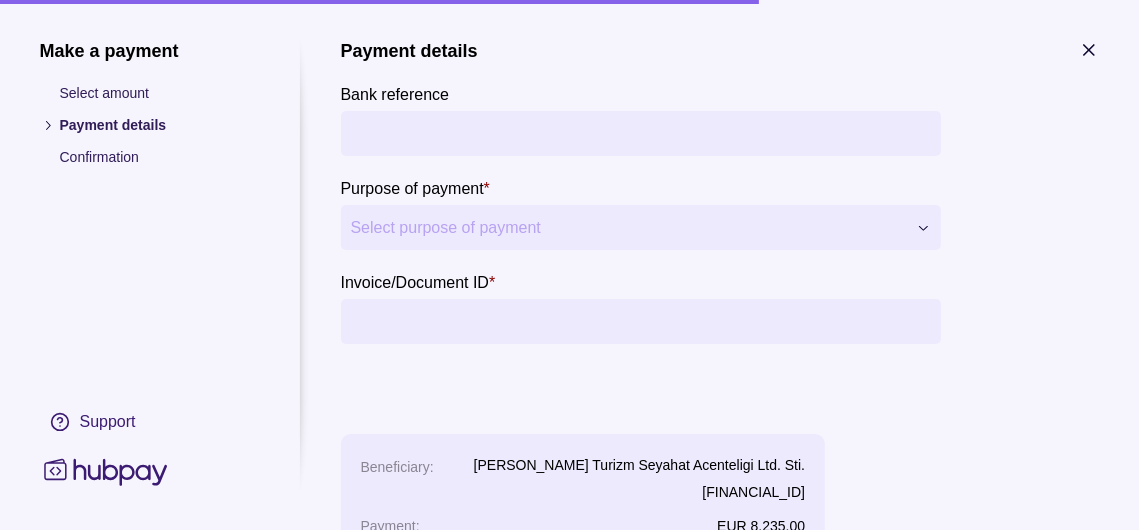 click on "Bank reference" at bounding box center [641, 133] 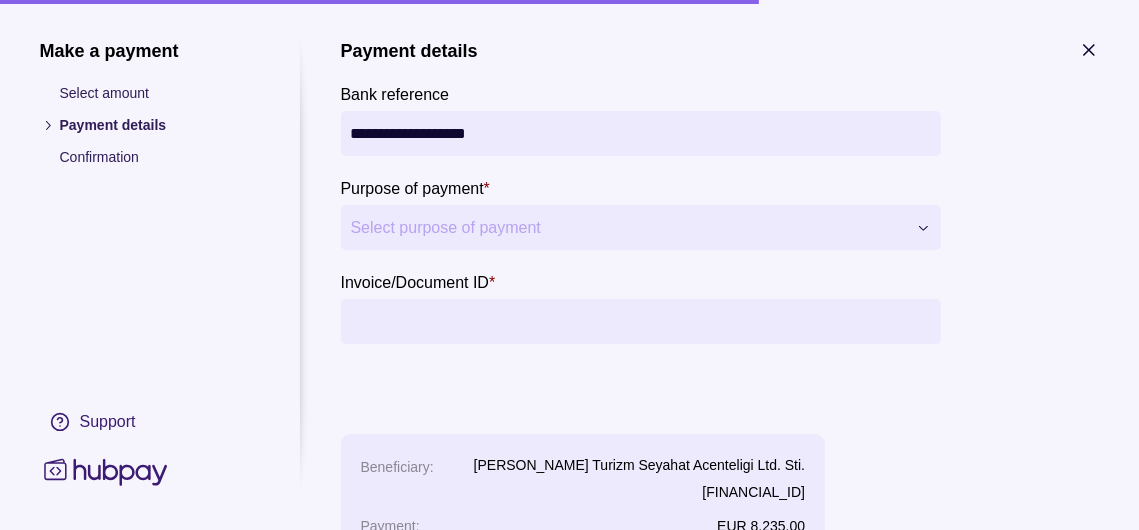 type on "**********" 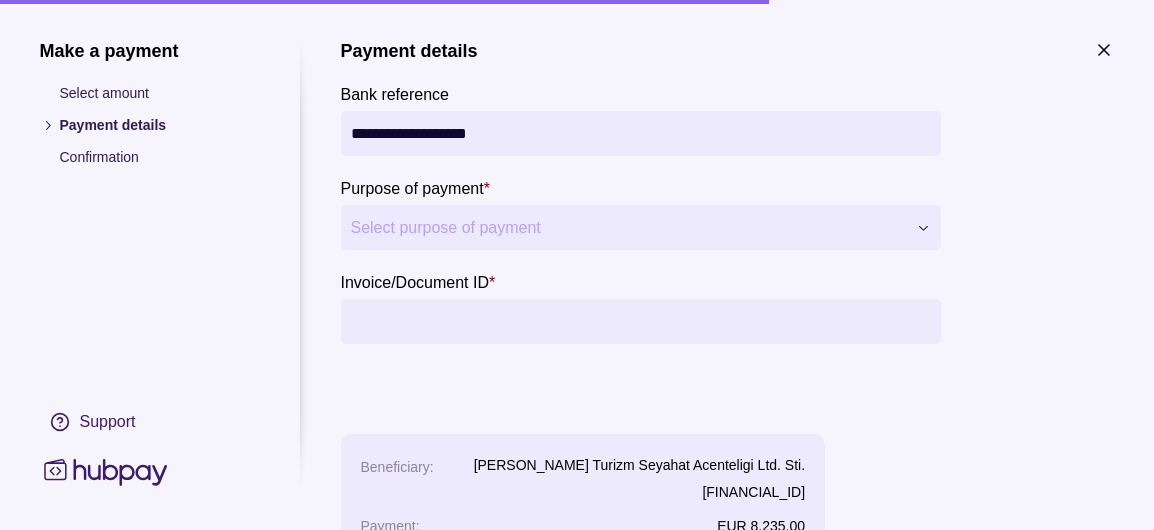 click on "**********" at bounding box center [577, 624] 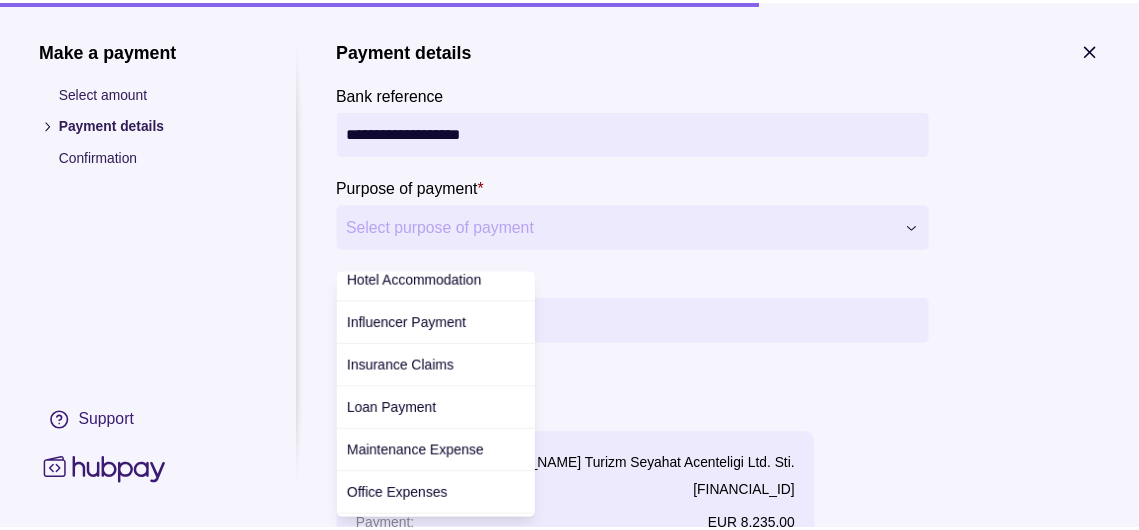 scroll, scrollTop: 900, scrollLeft: 0, axis: vertical 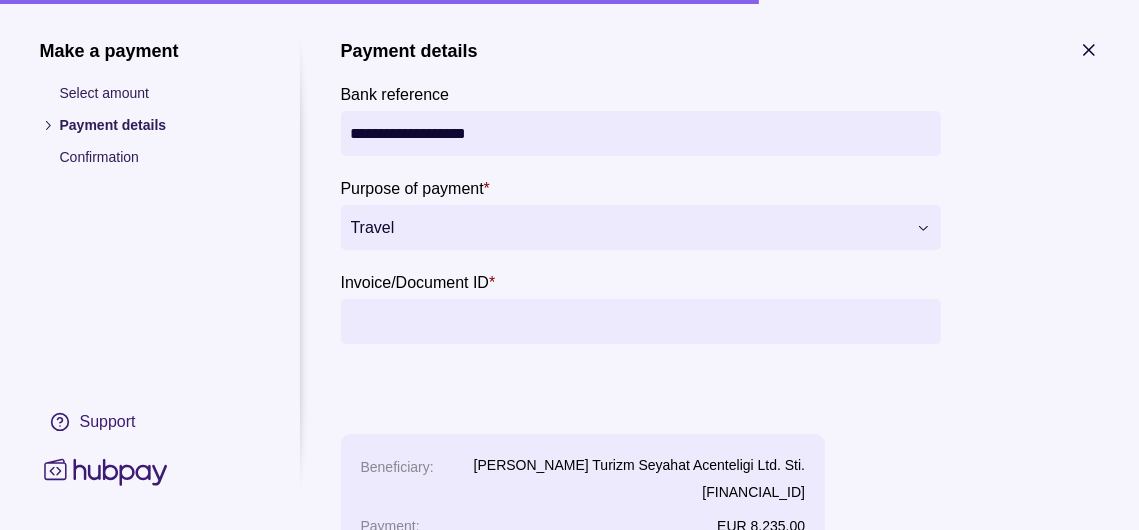 click on "Invoice/Document ID  *" at bounding box center [641, 321] 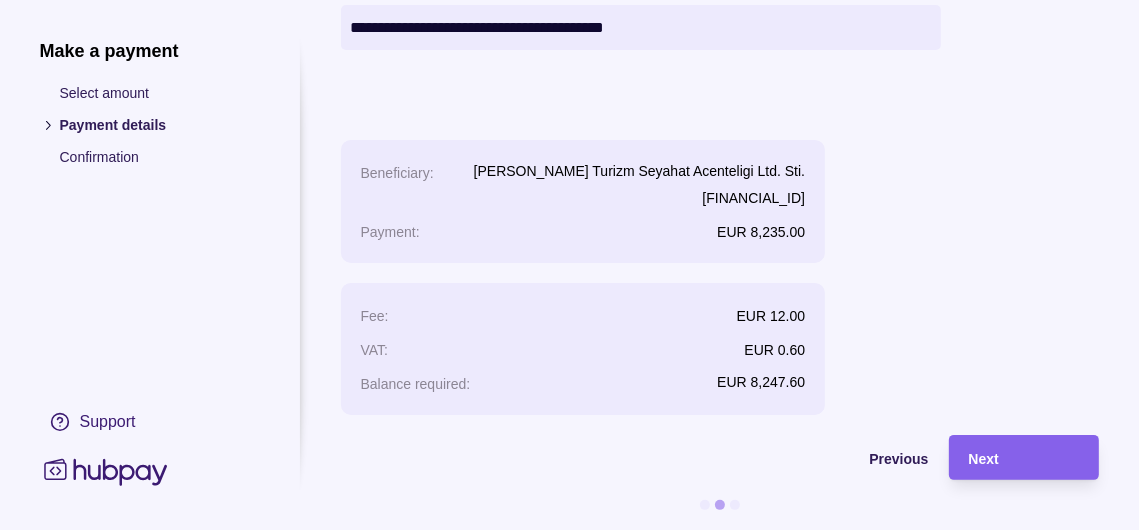 scroll, scrollTop: 350, scrollLeft: 0, axis: vertical 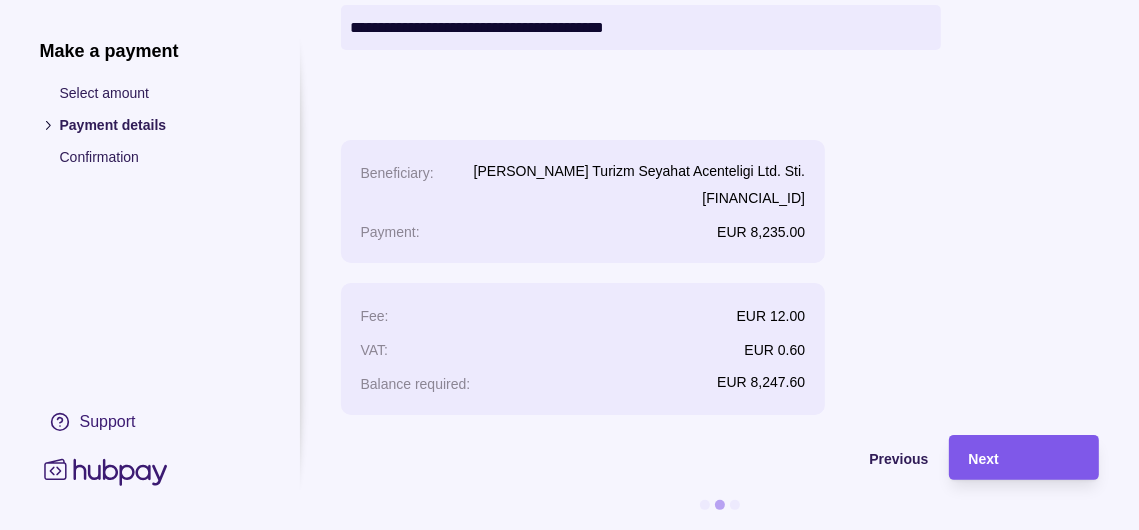click on "Next" at bounding box center [984, 459] 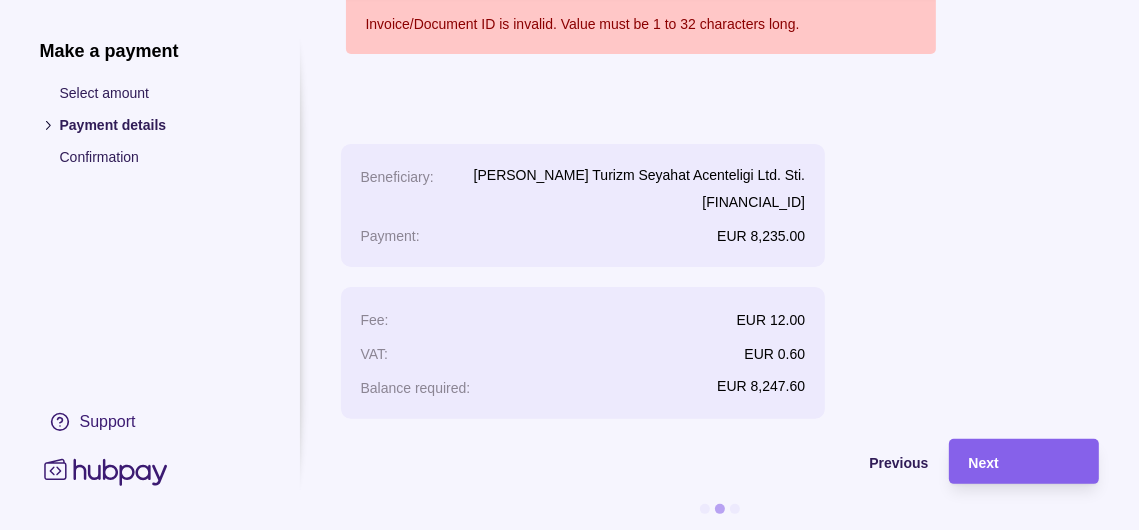 scroll, scrollTop: 0, scrollLeft: 0, axis: both 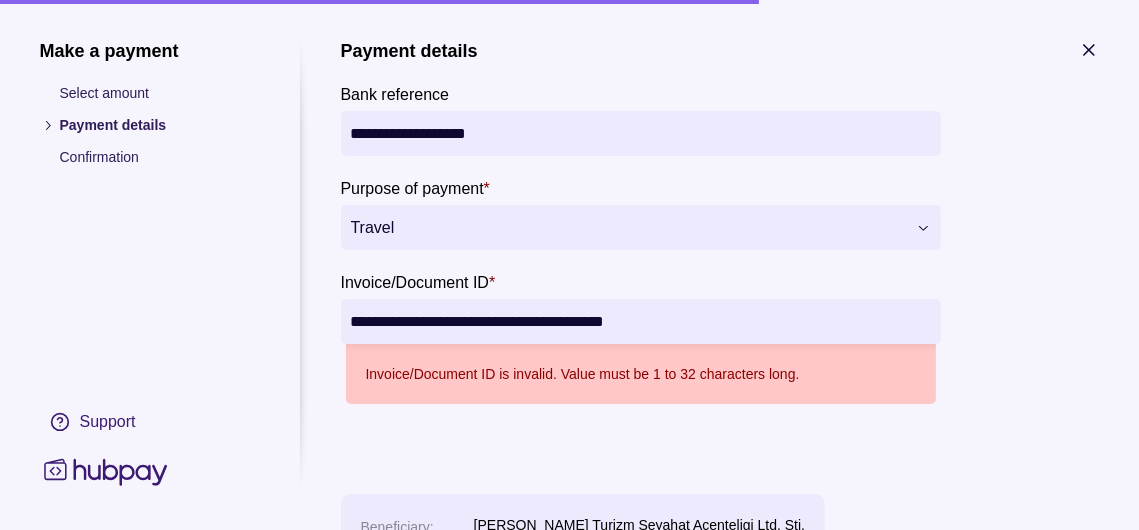 drag, startPoint x: 688, startPoint y: 339, endPoint x: 520, endPoint y: 347, distance: 168.19037 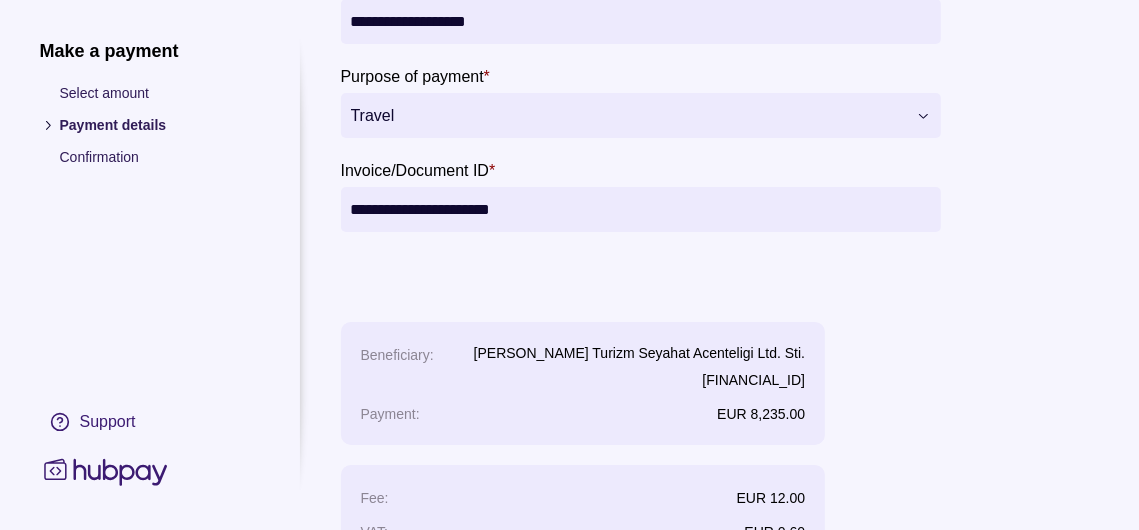 scroll, scrollTop: 350, scrollLeft: 0, axis: vertical 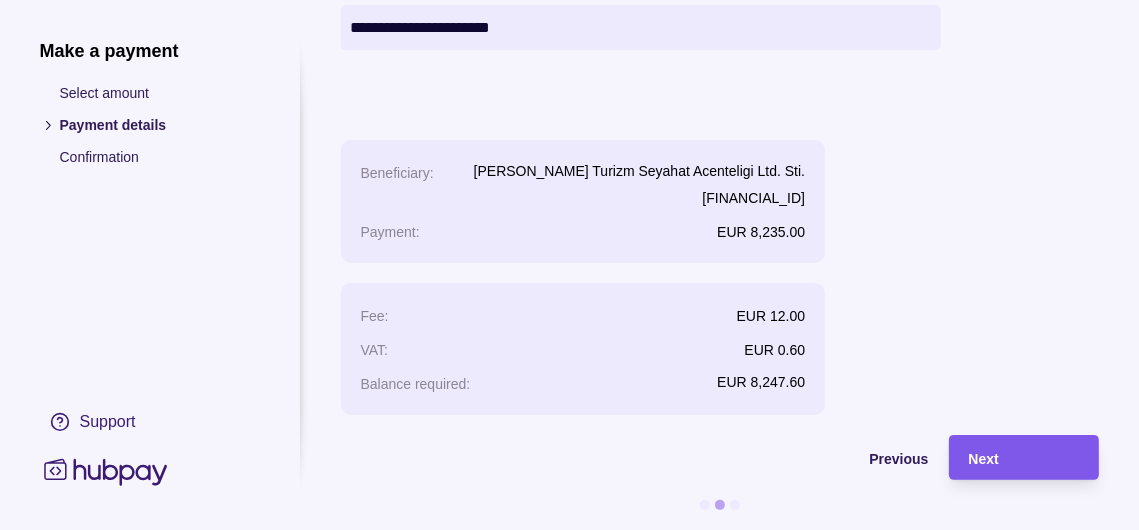 type on "**********" 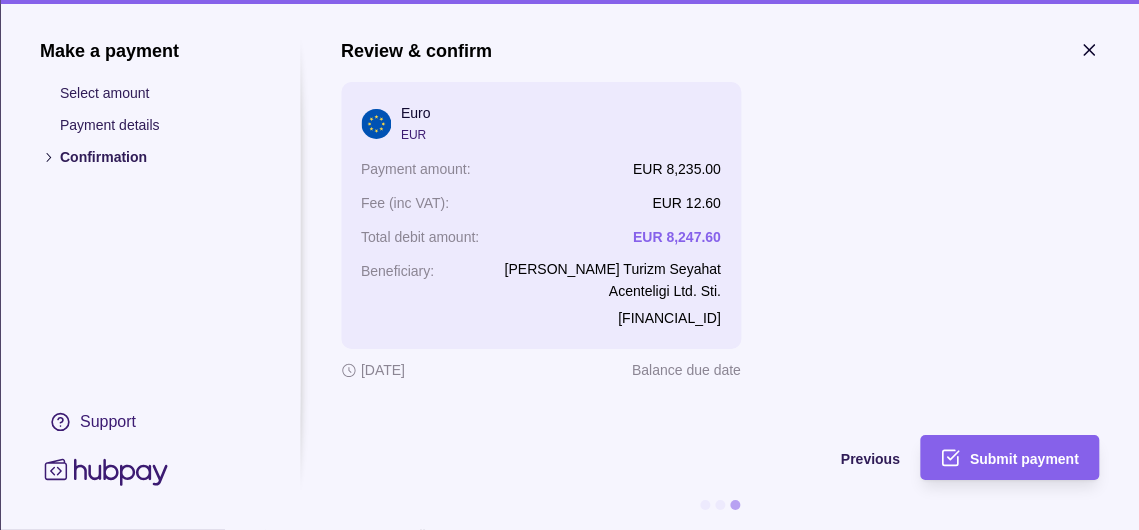 scroll, scrollTop: 0, scrollLeft: 0, axis: both 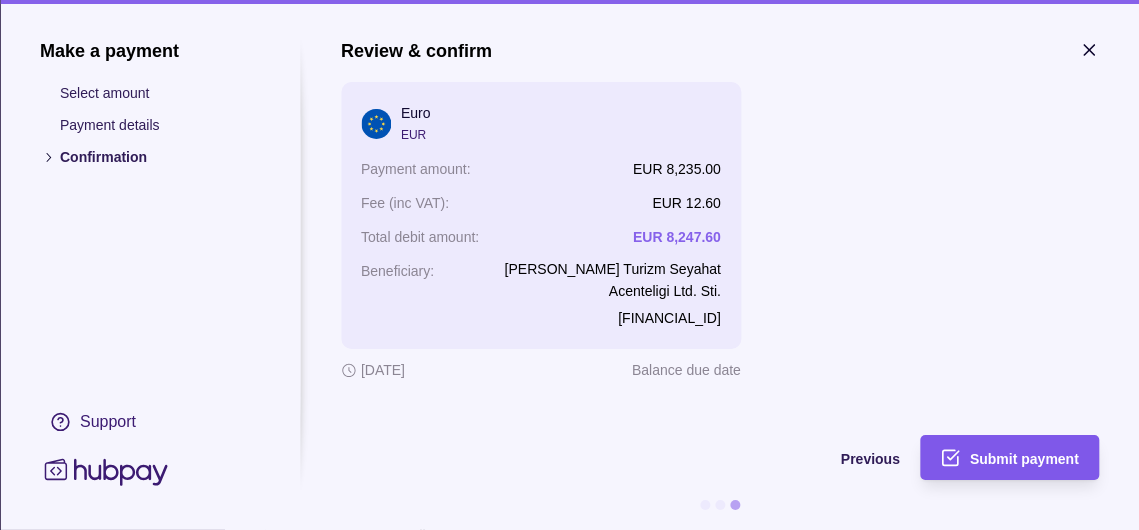 click on "Submit payment" at bounding box center [1024, 459] 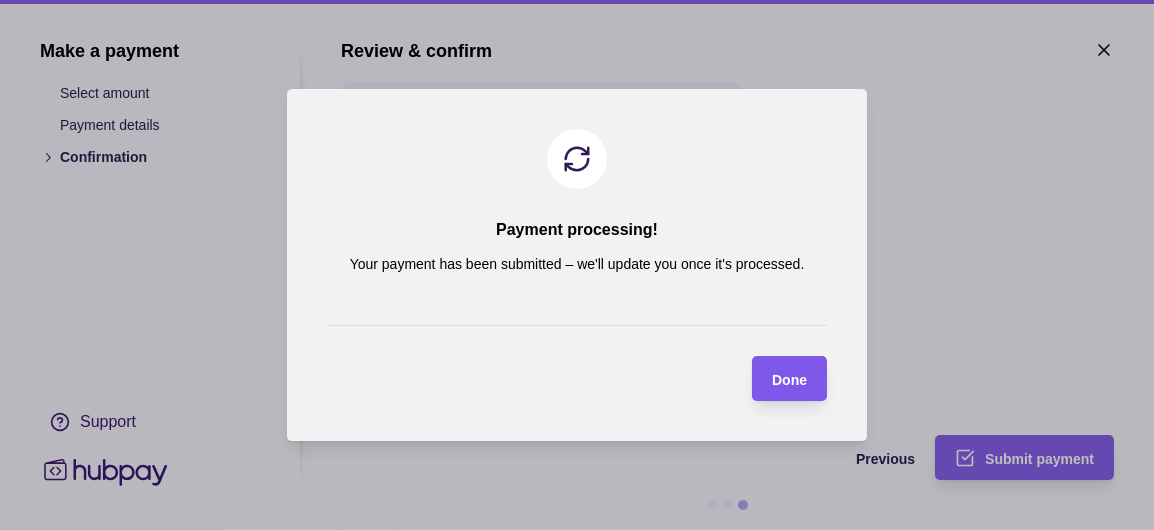 click on "Done" at bounding box center (789, 380) 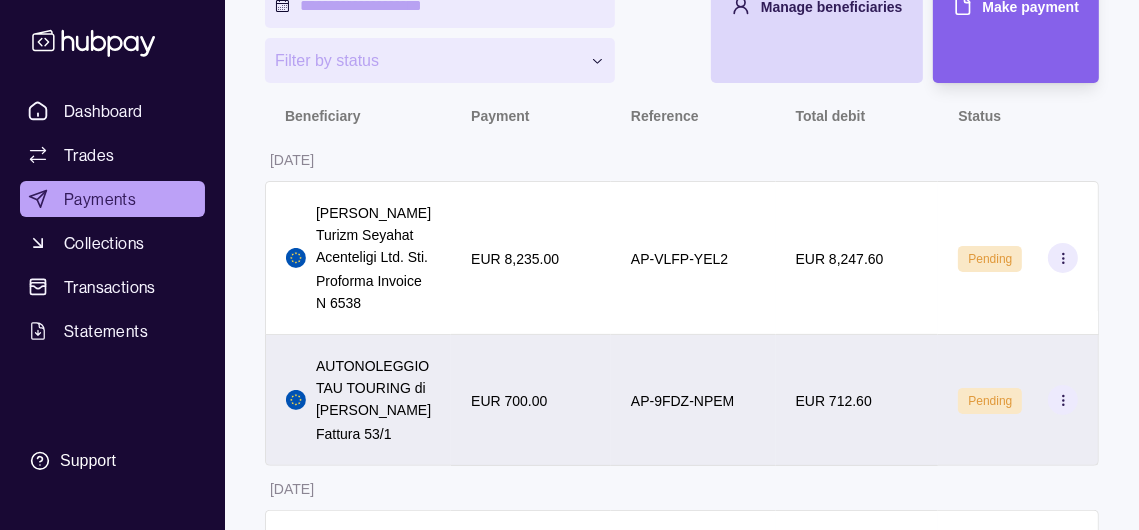 scroll, scrollTop: 400, scrollLeft: 0, axis: vertical 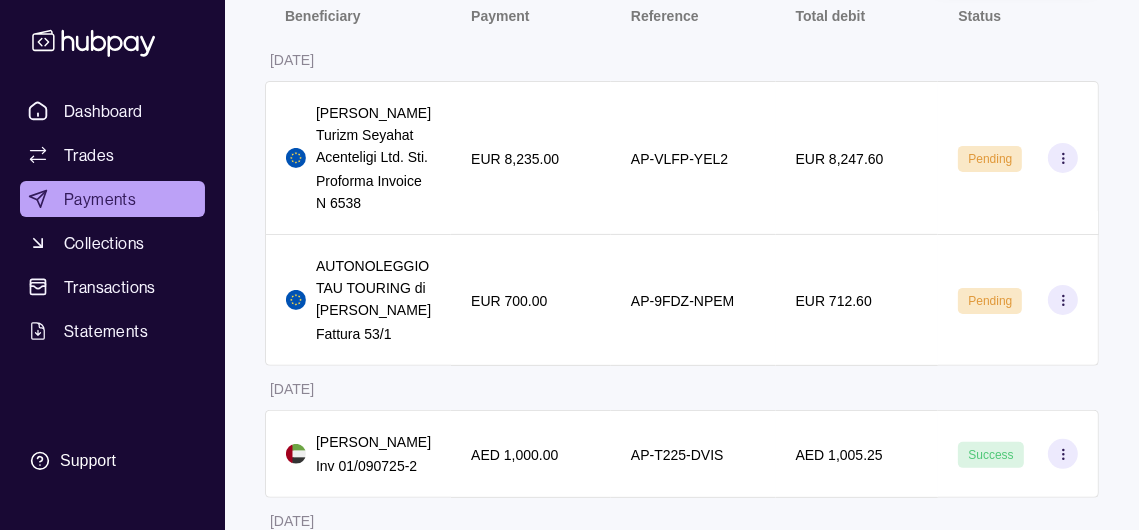 click 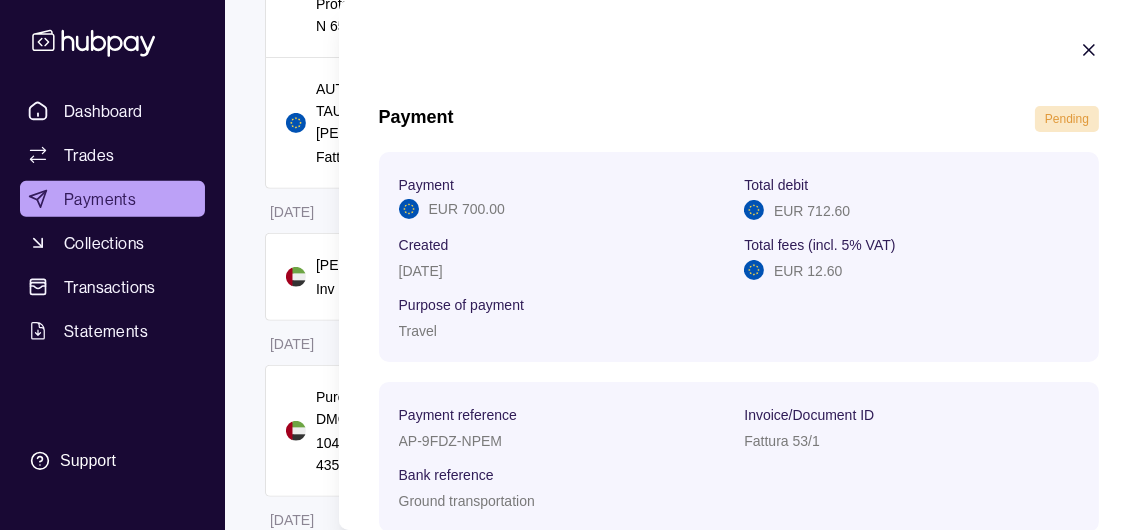 scroll, scrollTop: 600, scrollLeft: 0, axis: vertical 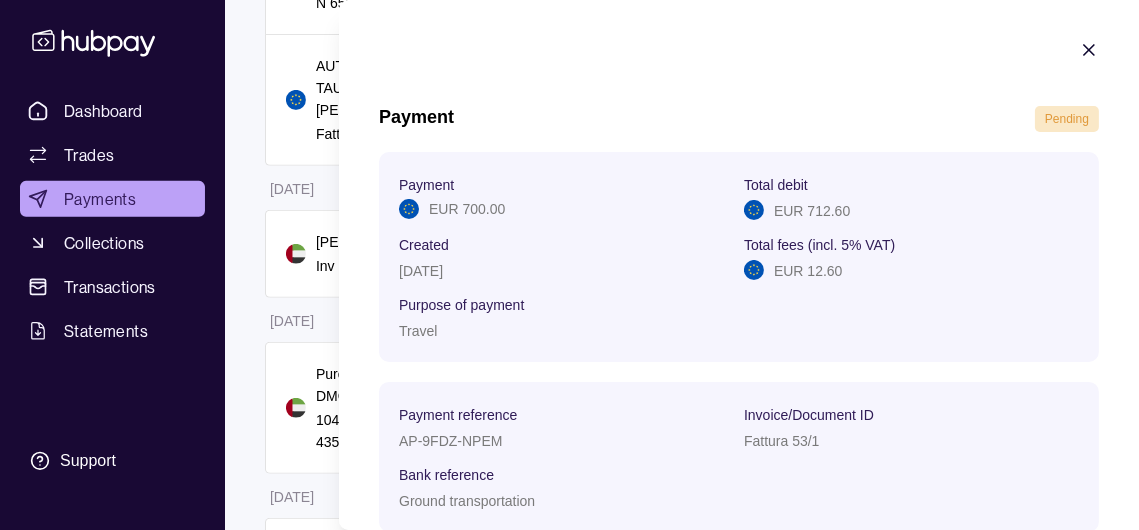 click 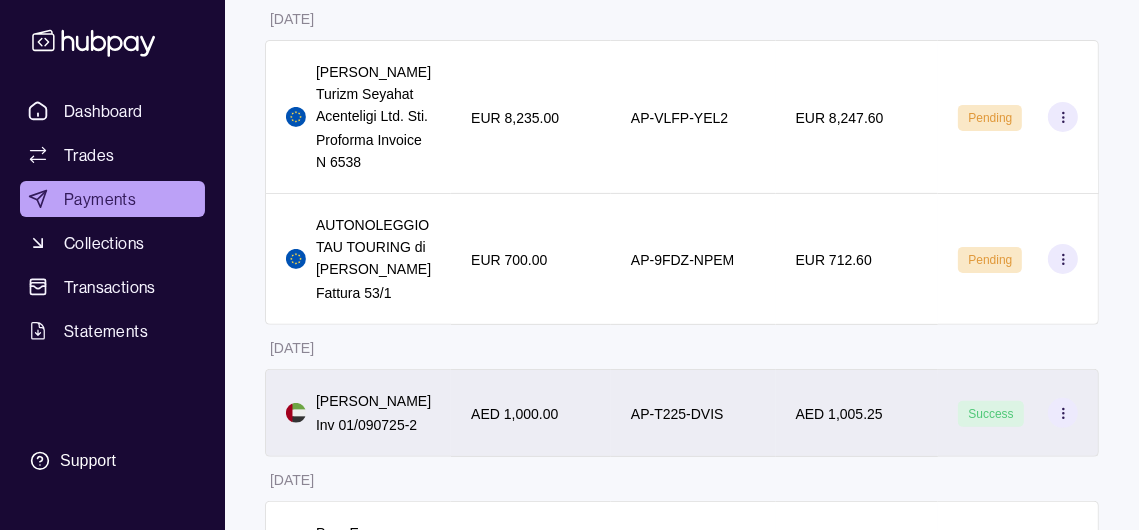 scroll, scrollTop: 400, scrollLeft: 0, axis: vertical 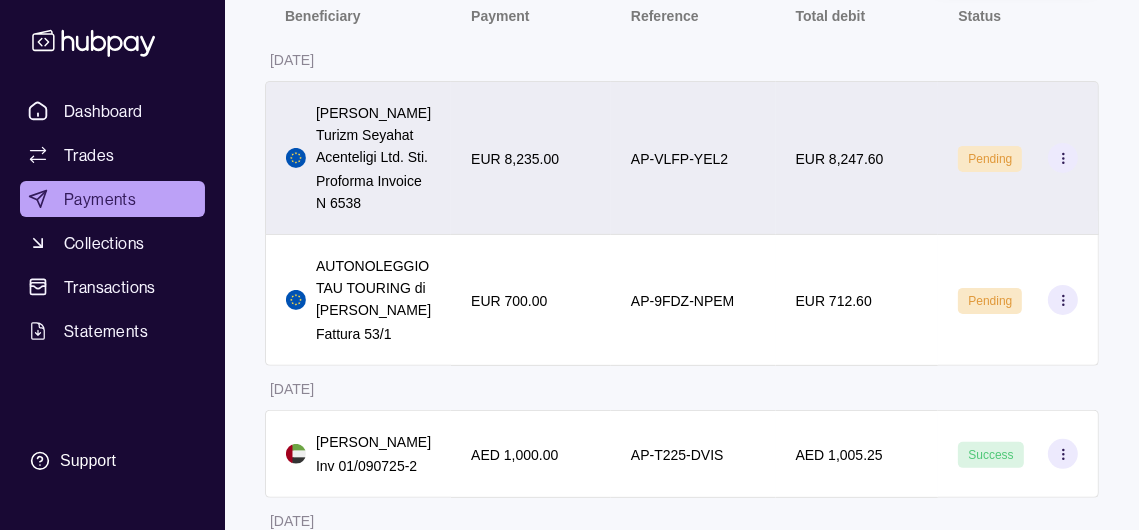 click 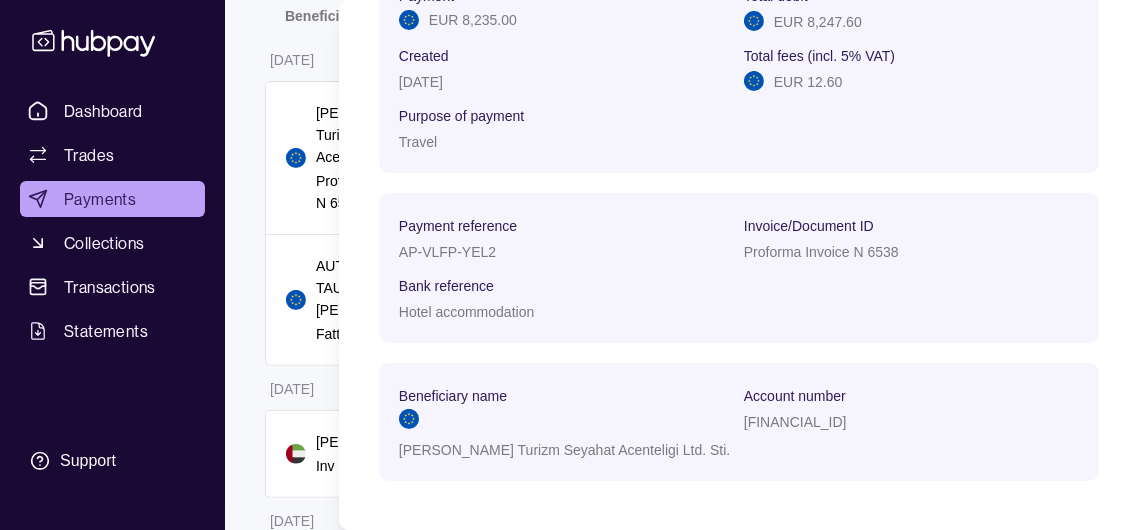 scroll, scrollTop: 147, scrollLeft: 0, axis: vertical 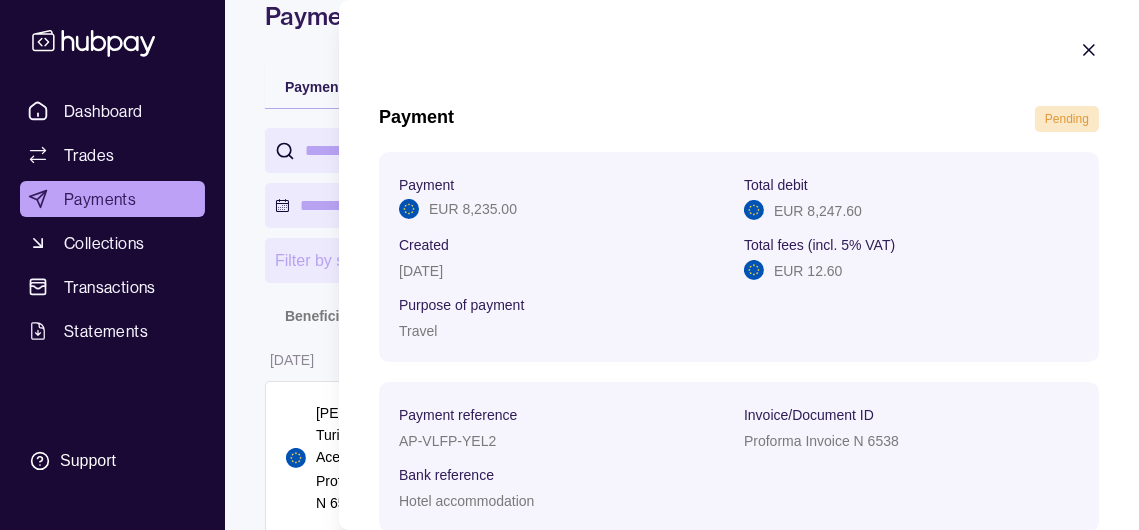 click 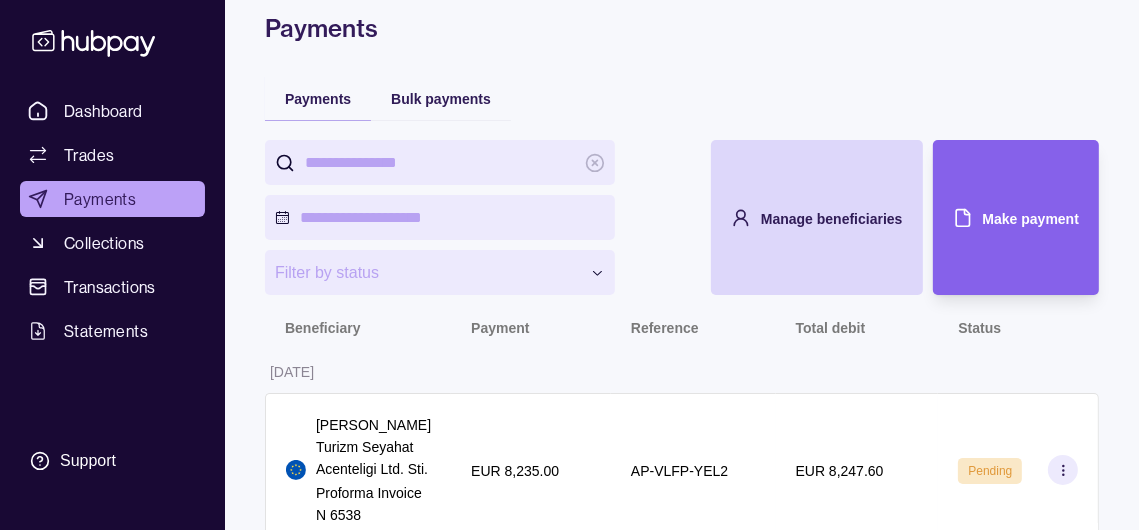 scroll, scrollTop: 0, scrollLeft: 0, axis: both 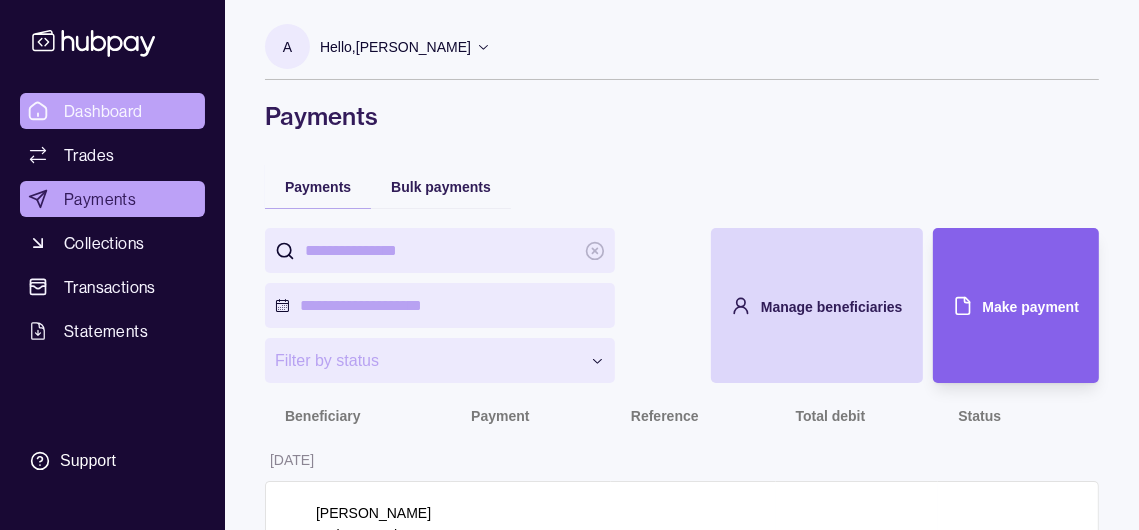 click on "Dashboard" at bounding box center [103, 111] 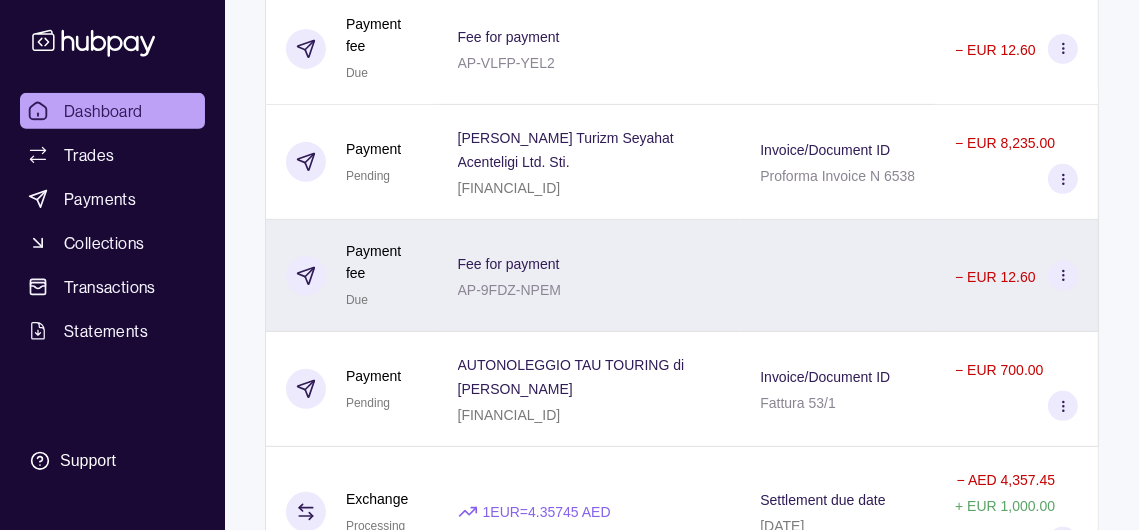 scroll, scrollTop: 564, scrollLeft: 0, axis: vertical 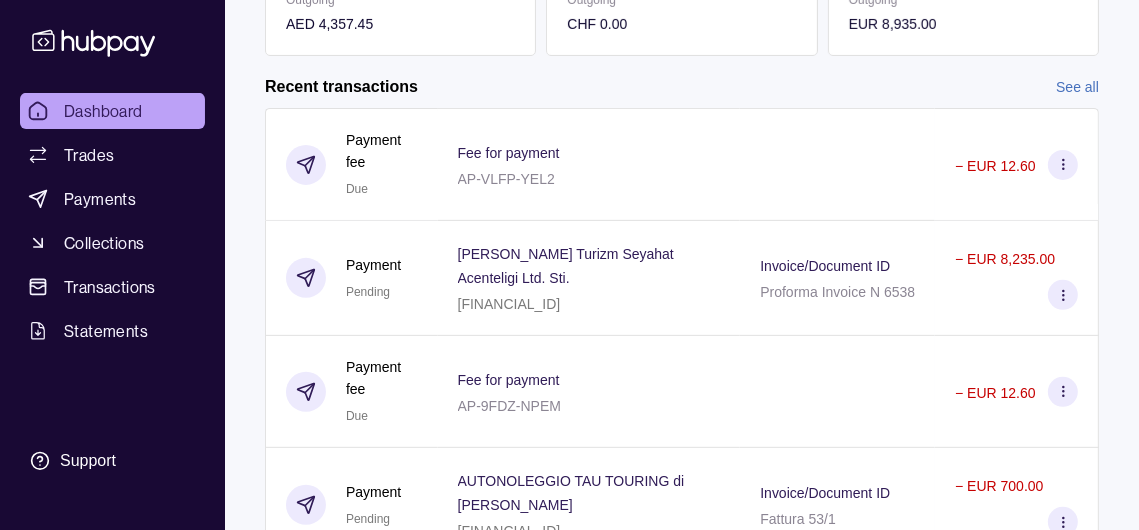 click on "See all" at bounding box center [1077, 87] 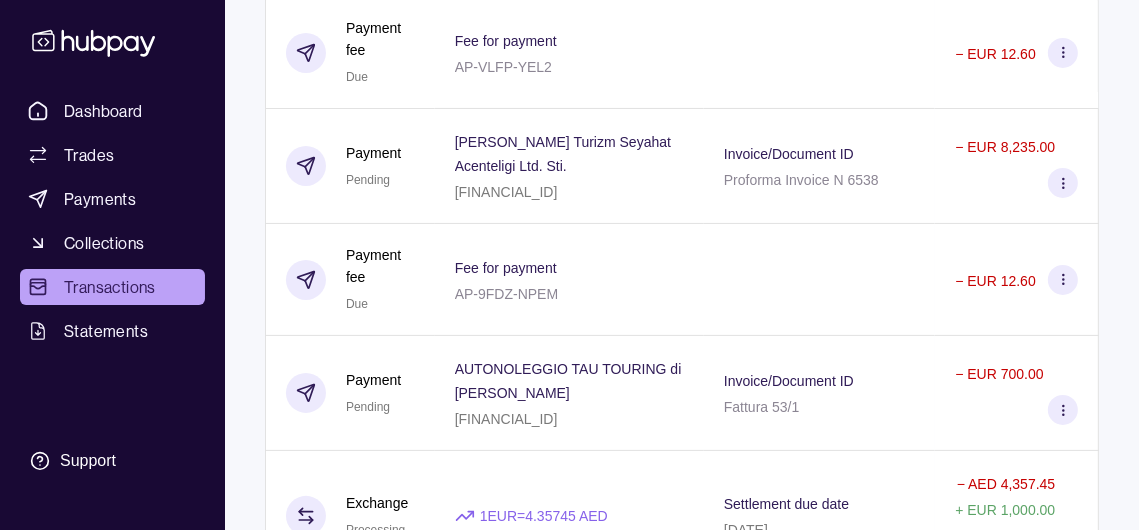 scroll, scrollTop: 0, scrollLeft: 0, axis: both 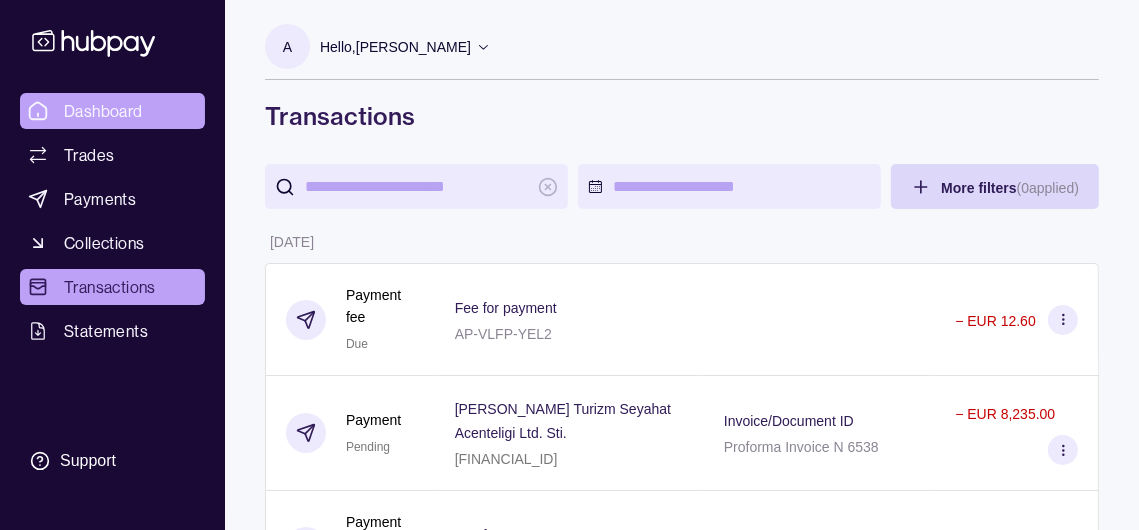 click on "Dashboard" at bounding box center [103, 111] 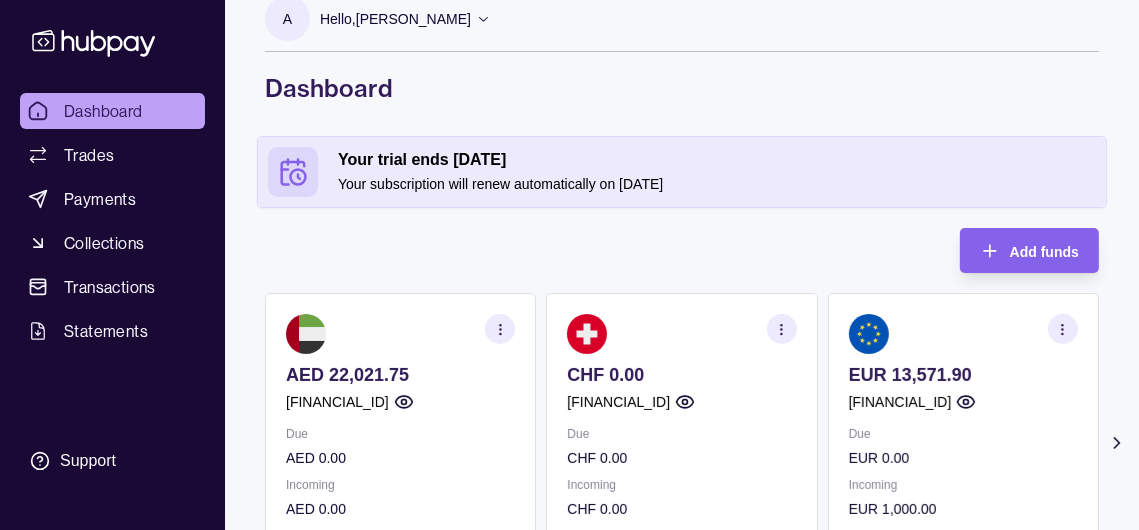 scroll, scrollTop: 0, scrollLeft: 0, axis: both 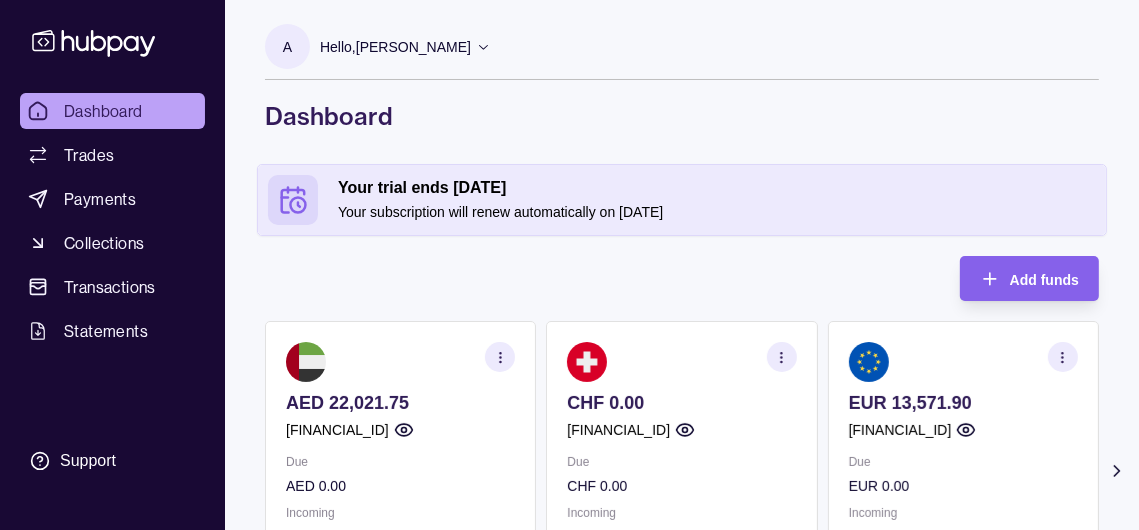 click 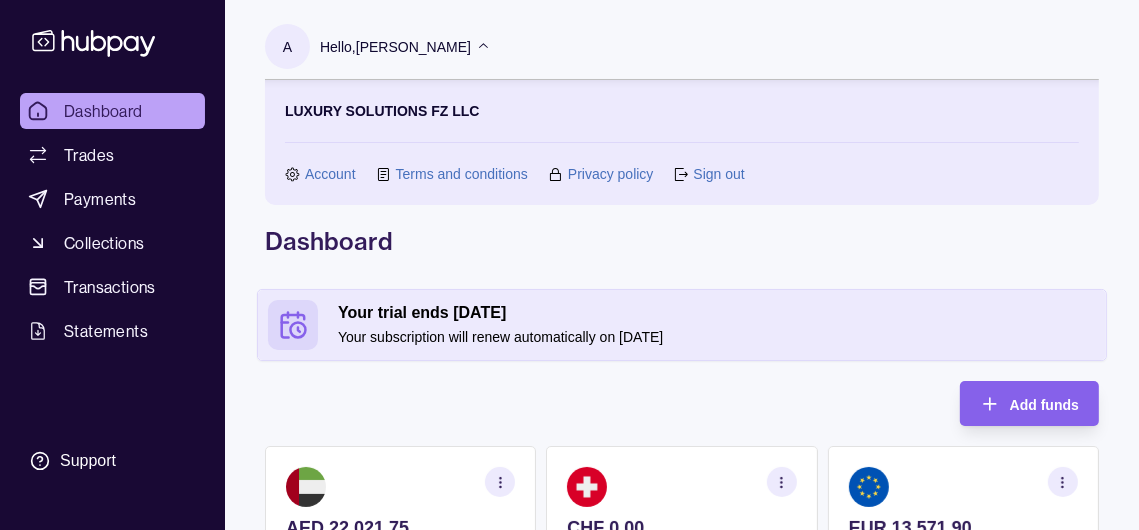 click on "Sign out" at bounding box center [718, 174] 